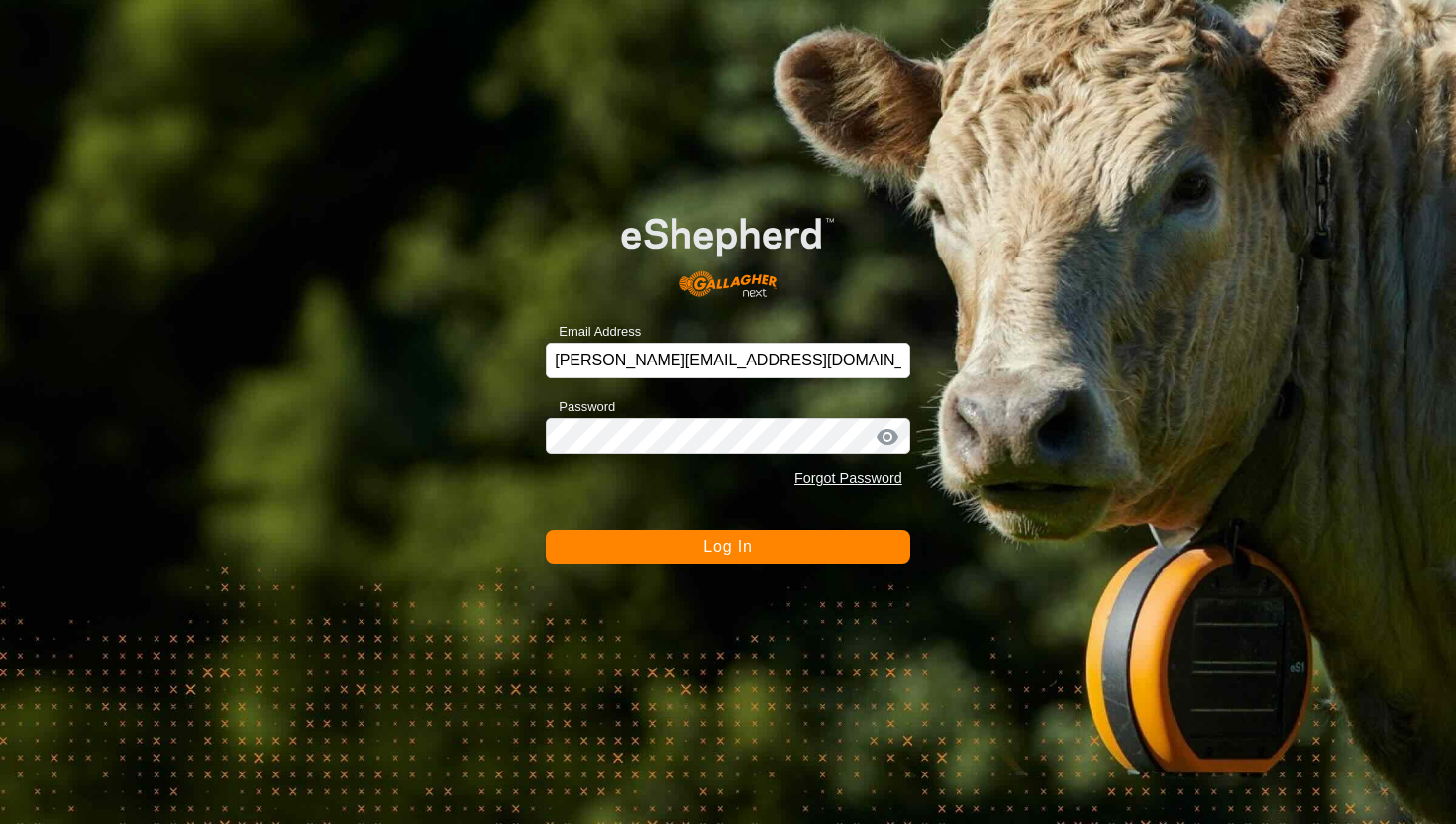 scroll, scrollTop: 0, scrollLeft: 0, axis: both 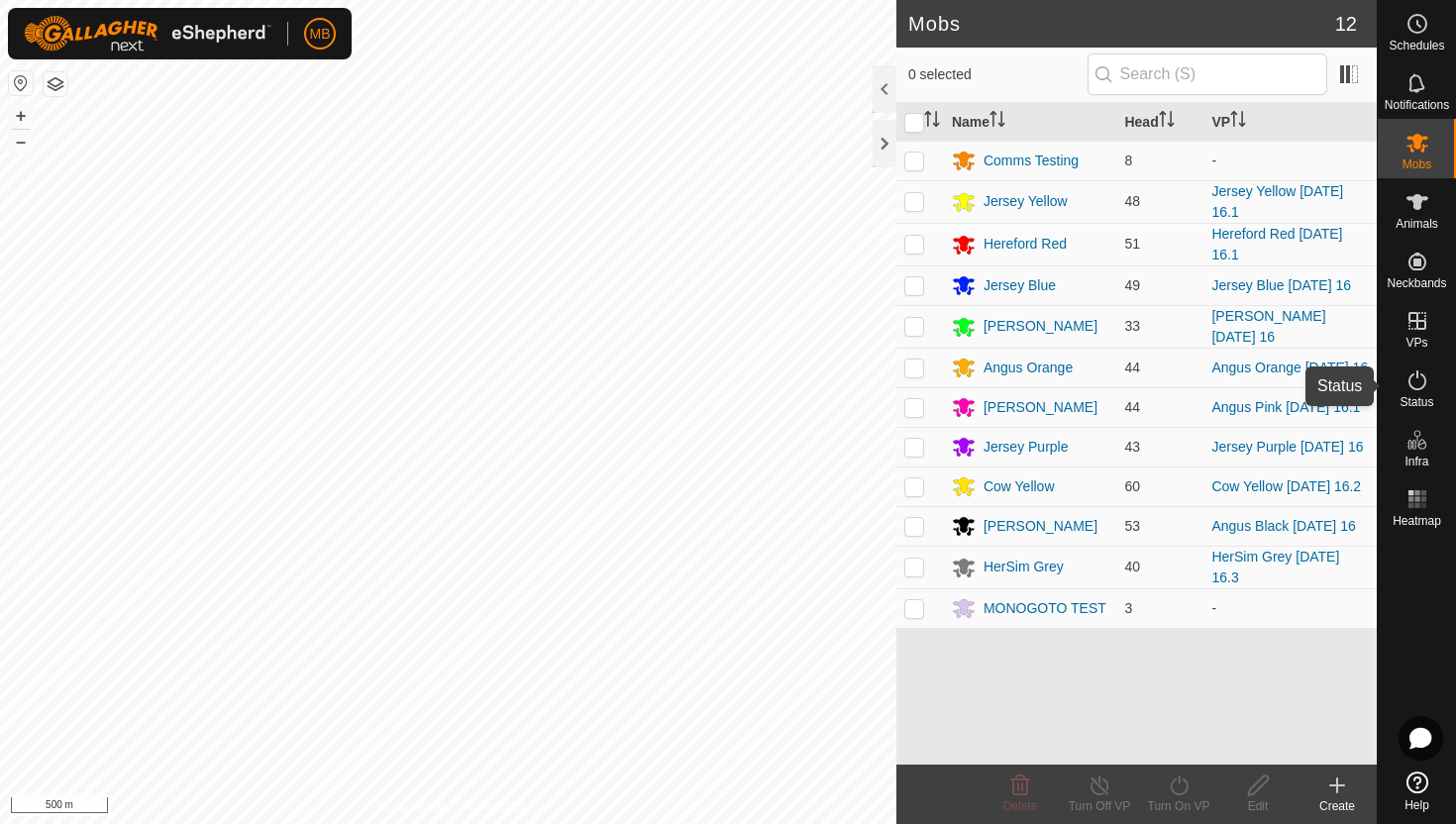 click 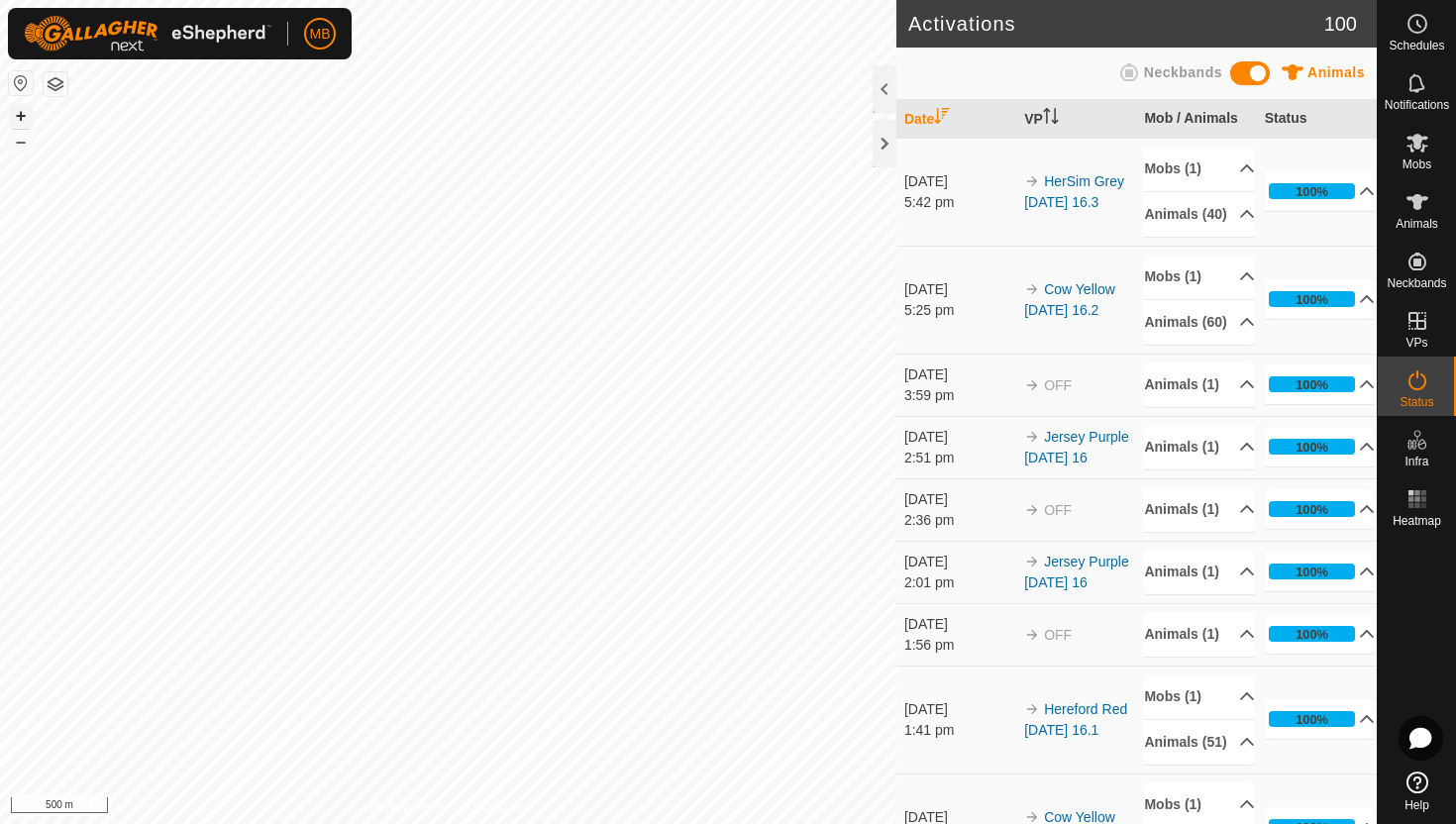 click on "+" at bounding box center (21, 116) 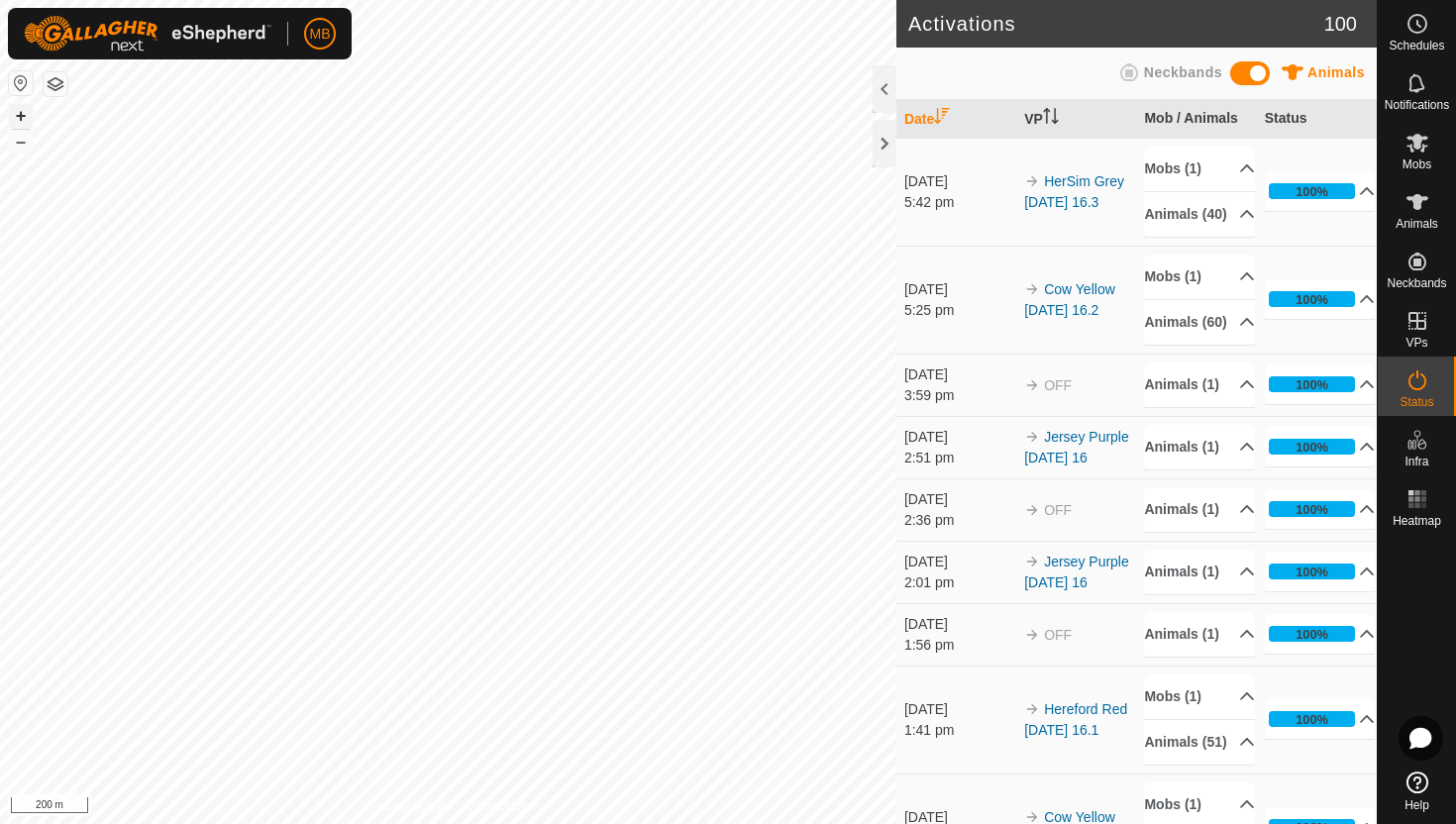 click on "+" at bounding box center [21, 116] 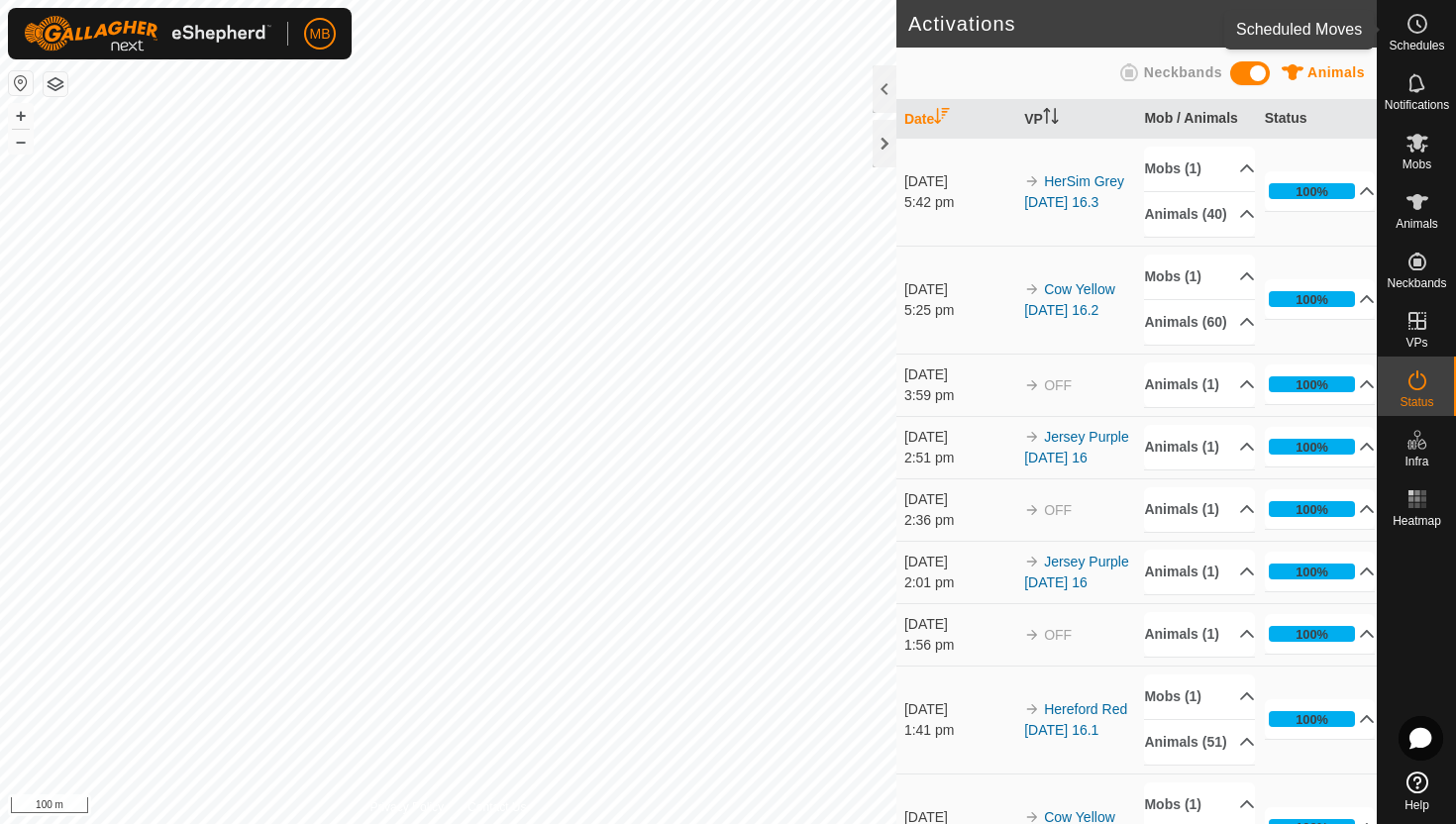 click on "Schedules" at bounding box center (1416, 46) 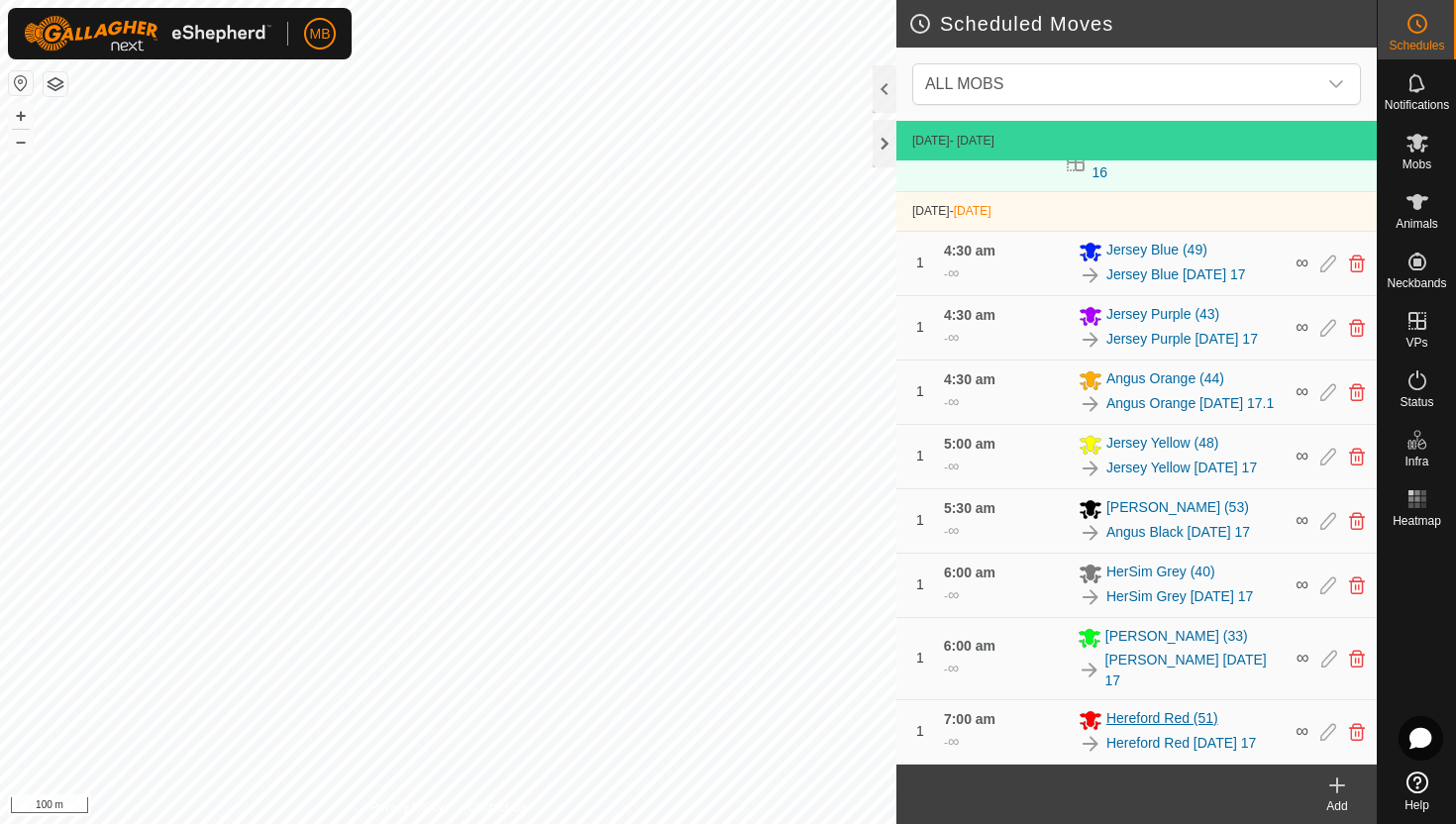 scroll, scrollTop: 321, scrollLeft: 0, axis: vertical 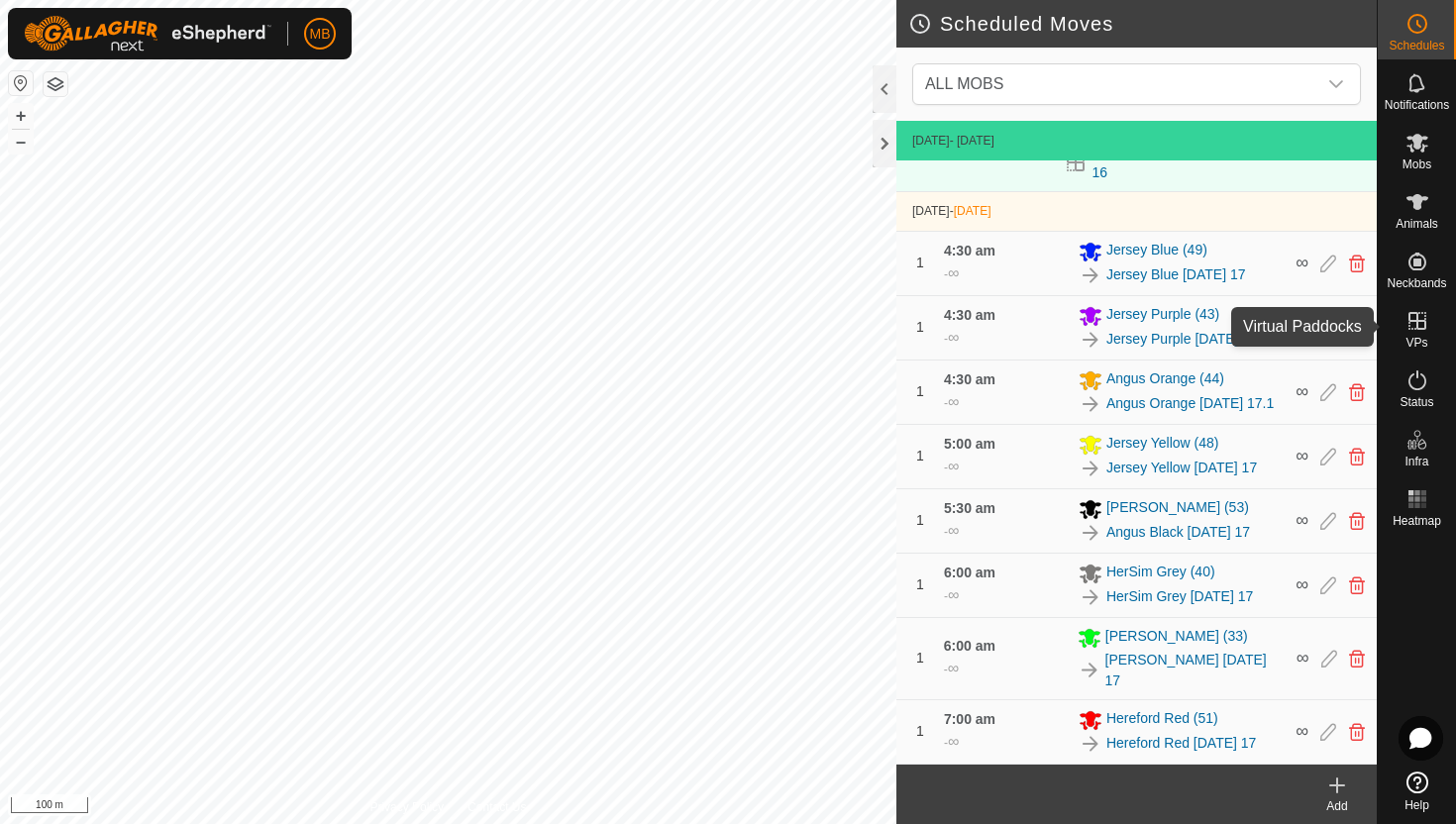 click 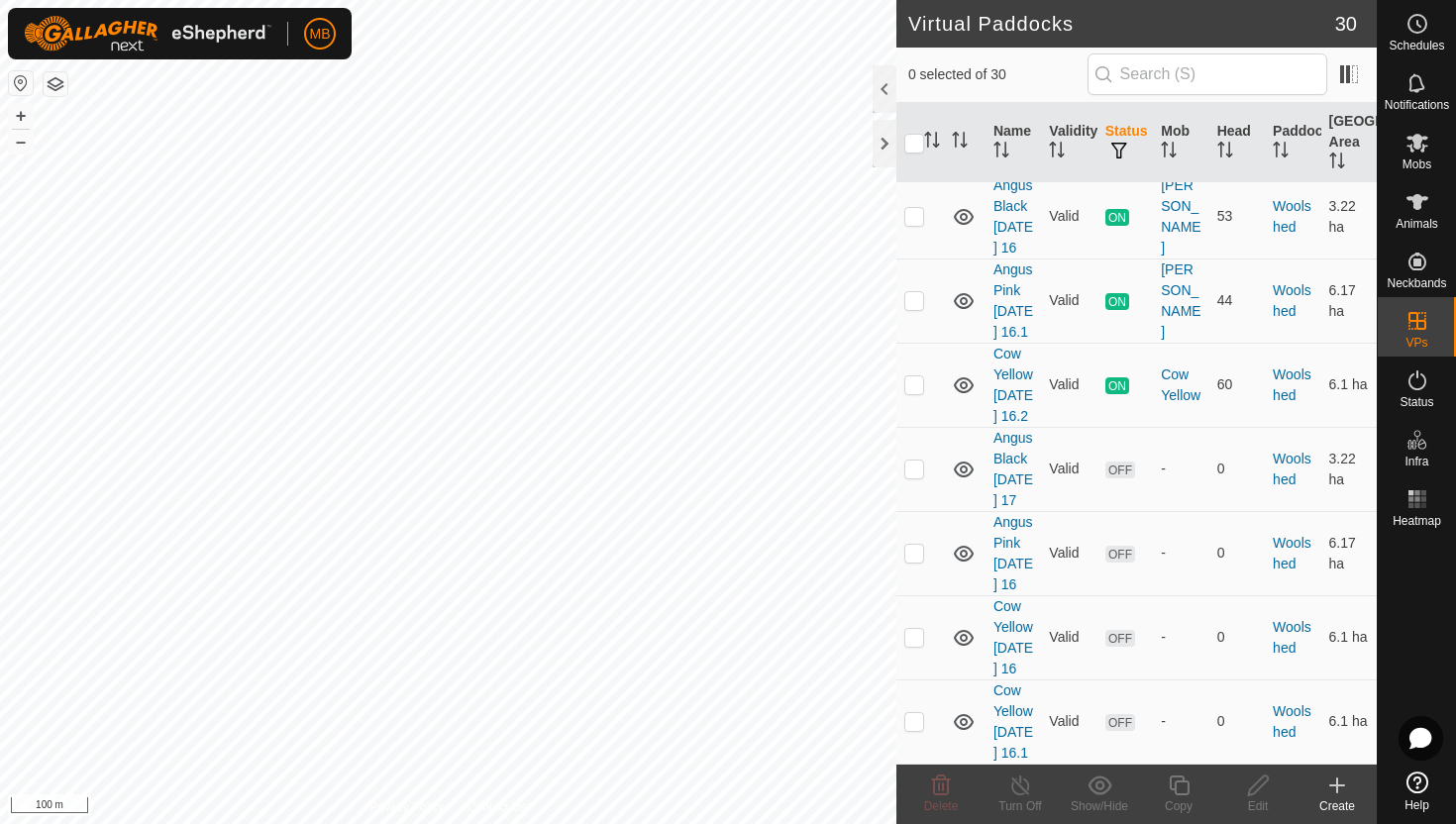 scroll, scrollTop: 3025, scrollLeft: 0, axis: vertical 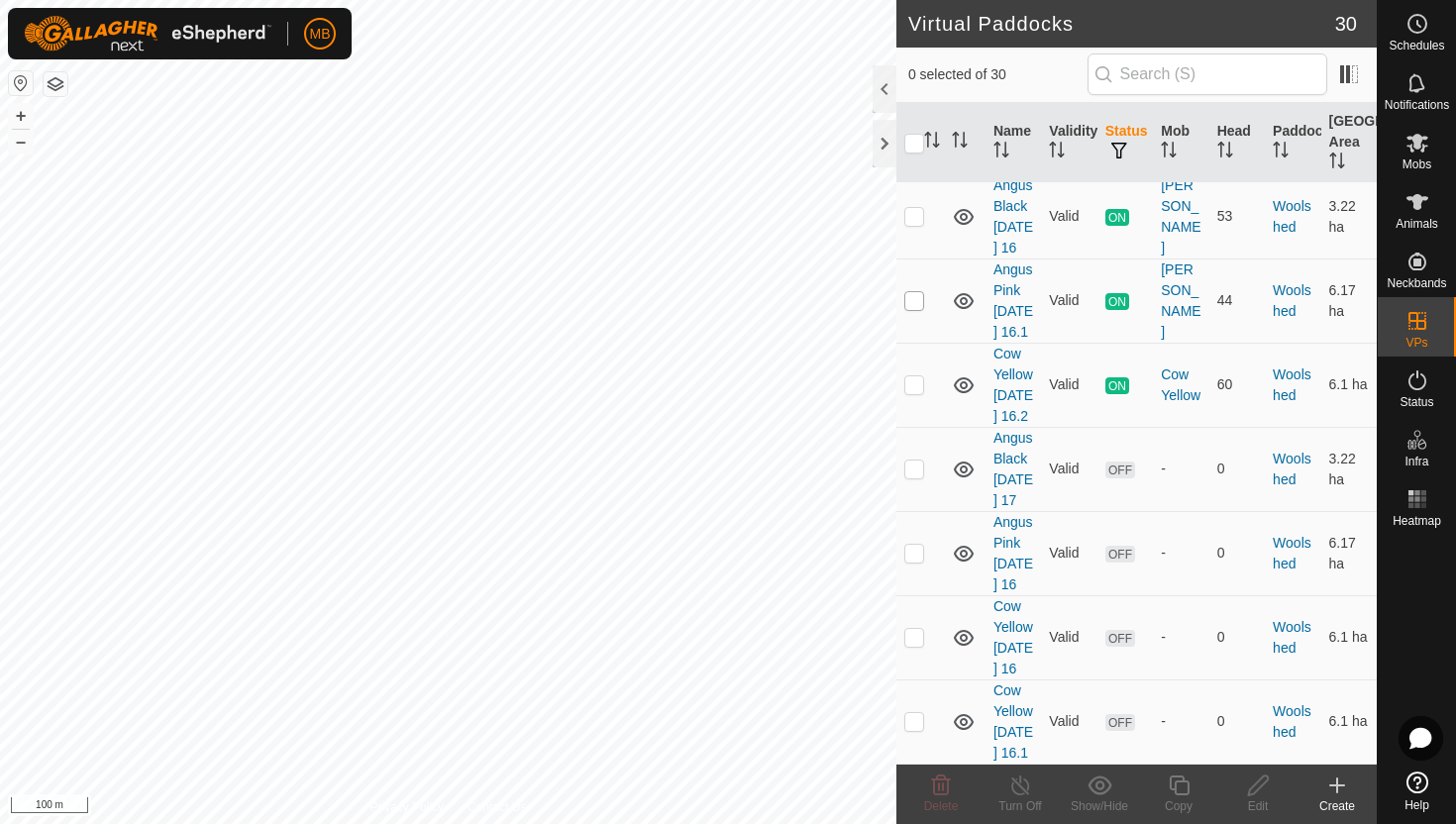 click at bounding box center [914, 301] 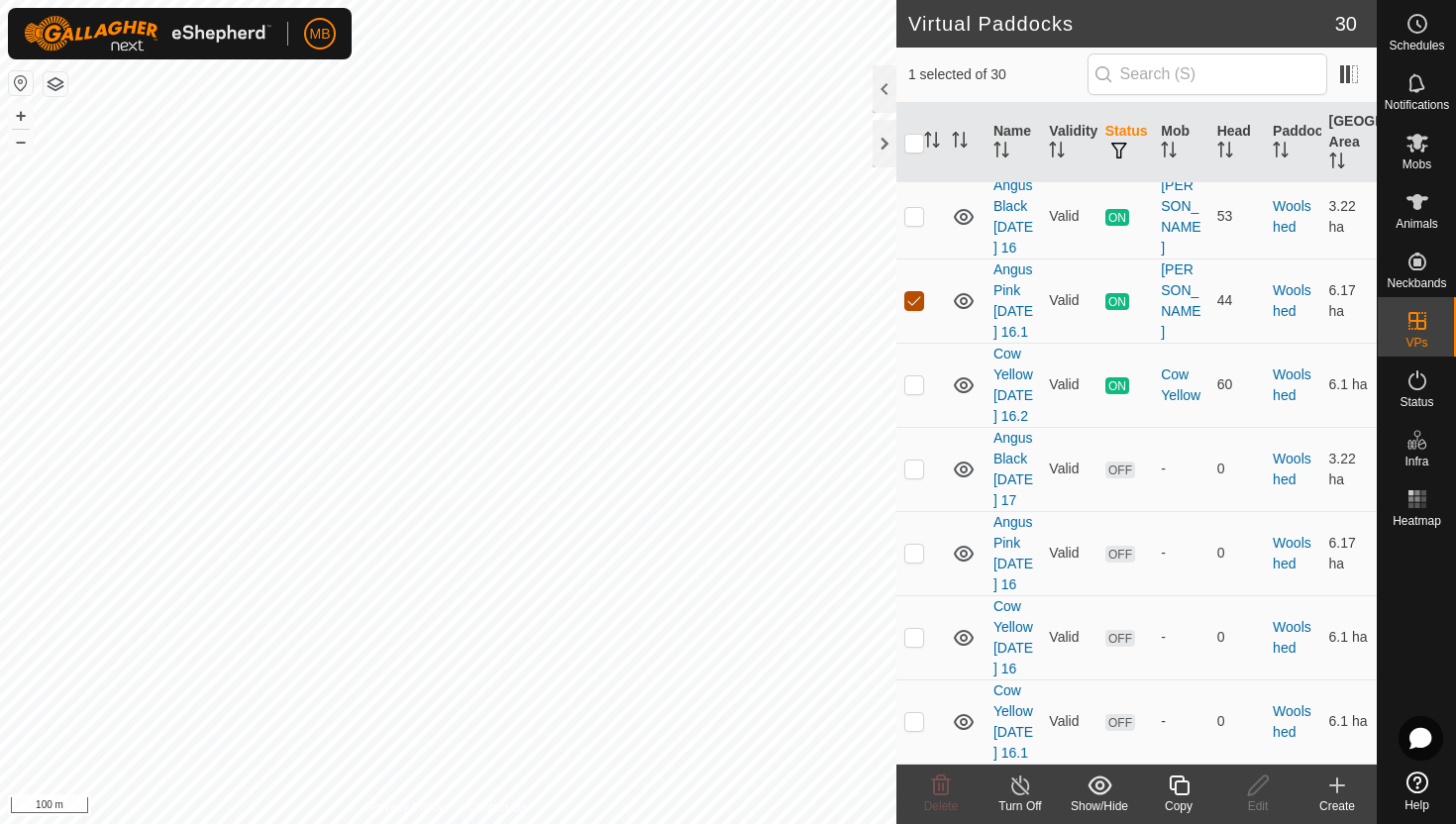 click at bounding box center (914, 301) 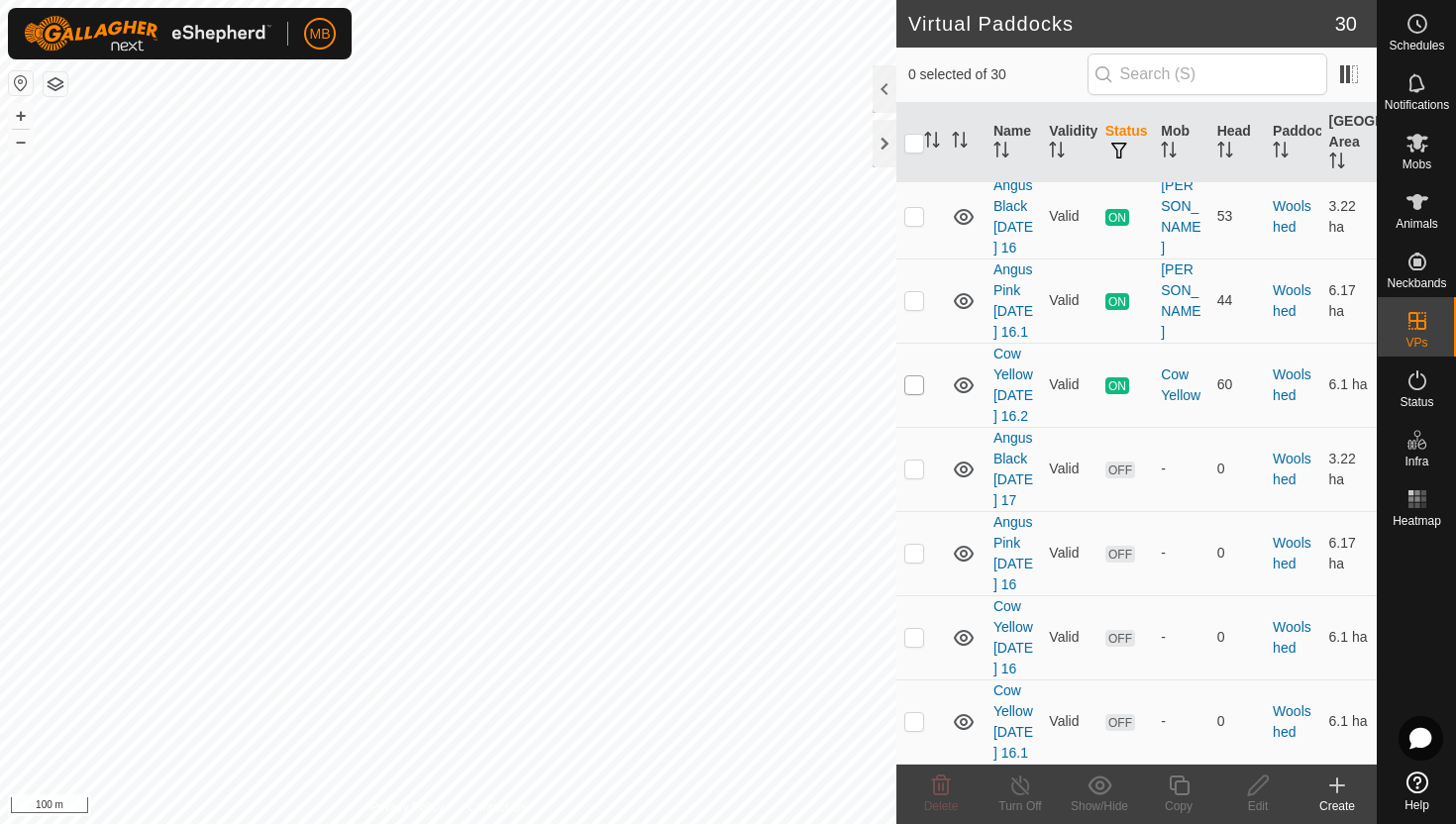 click at bounding box center [914, 385] 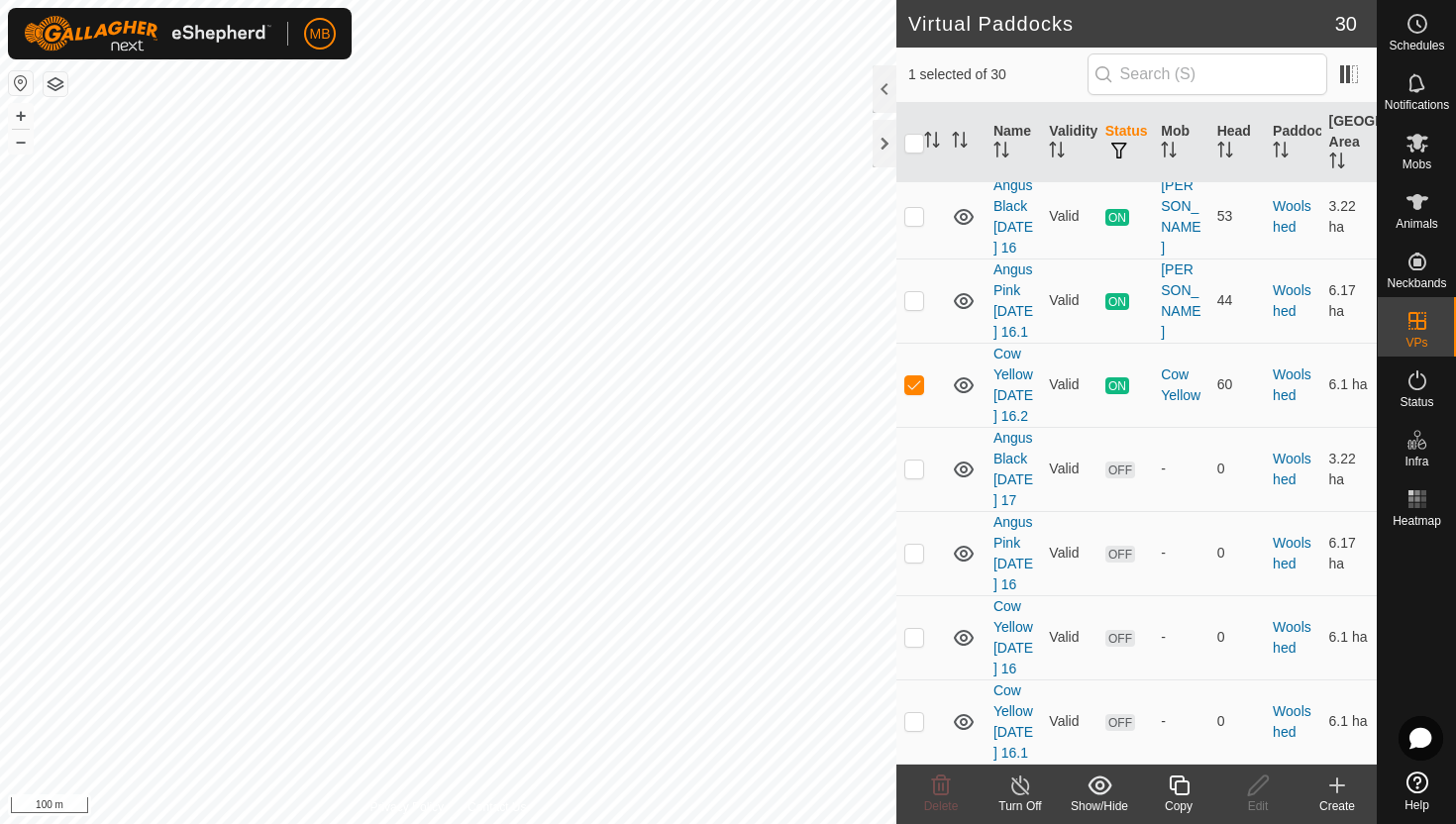 click 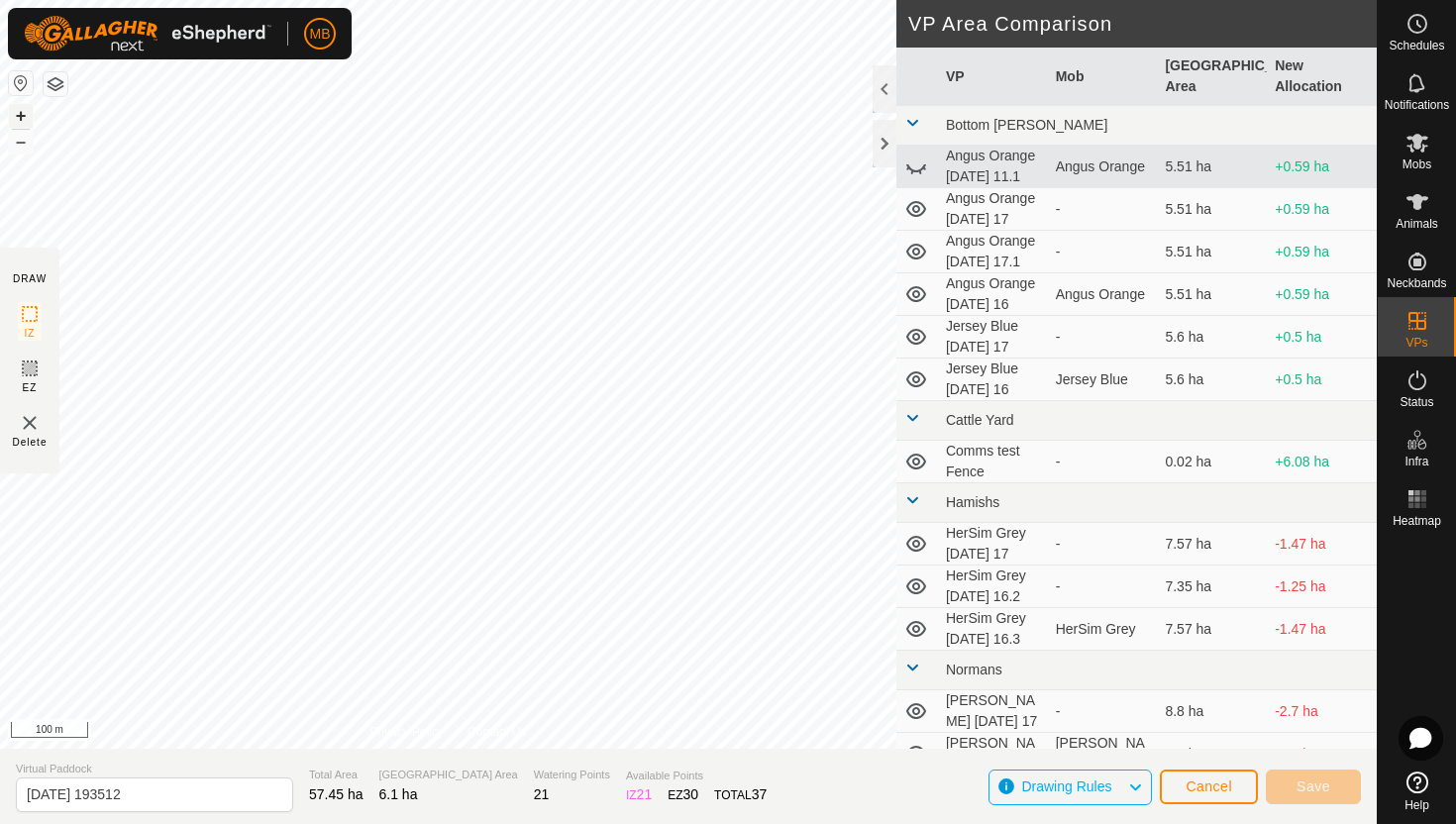 click on "+" at bounding box center (21, 116) 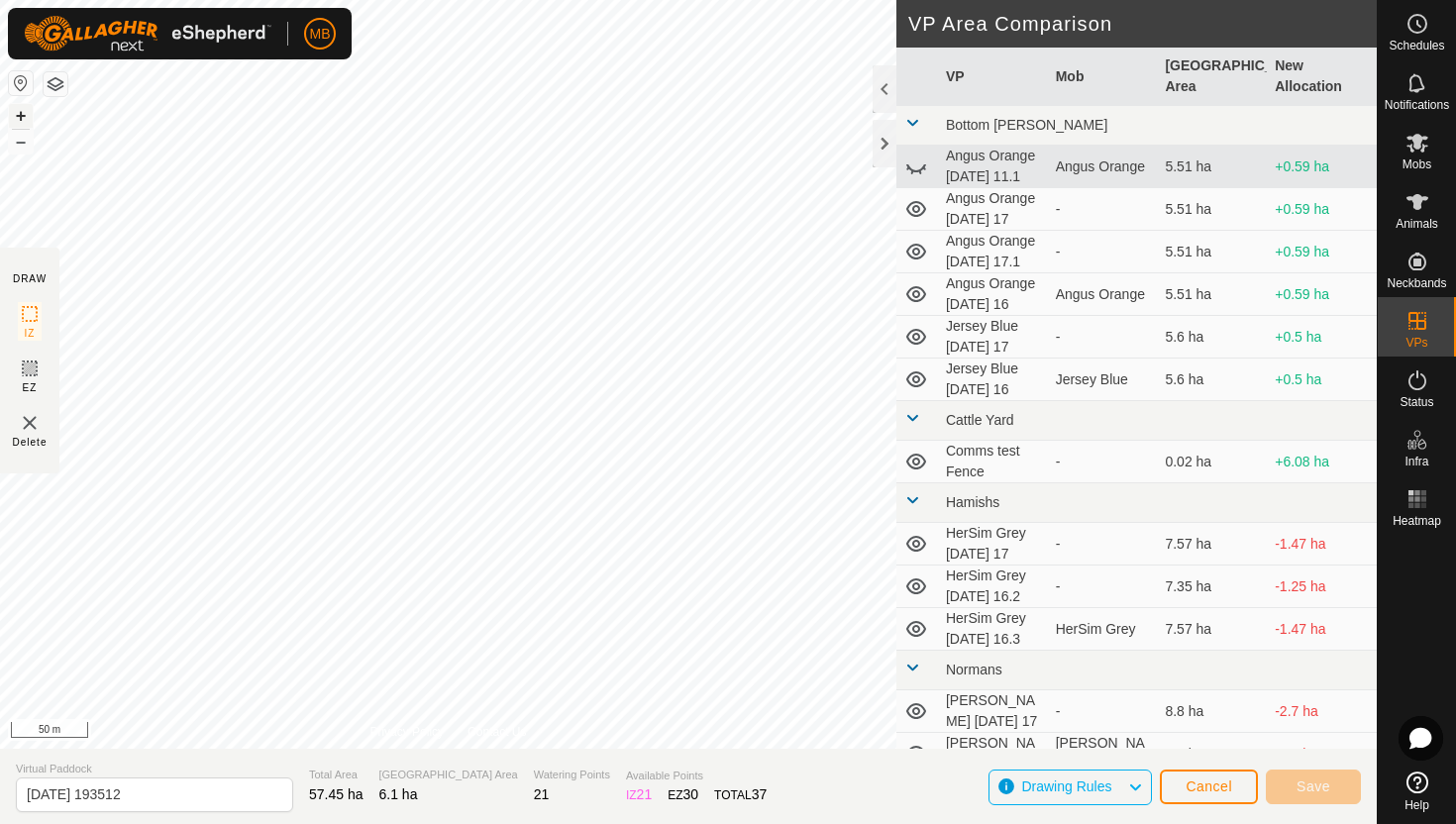click on "+" at bounding box center [21, 116] 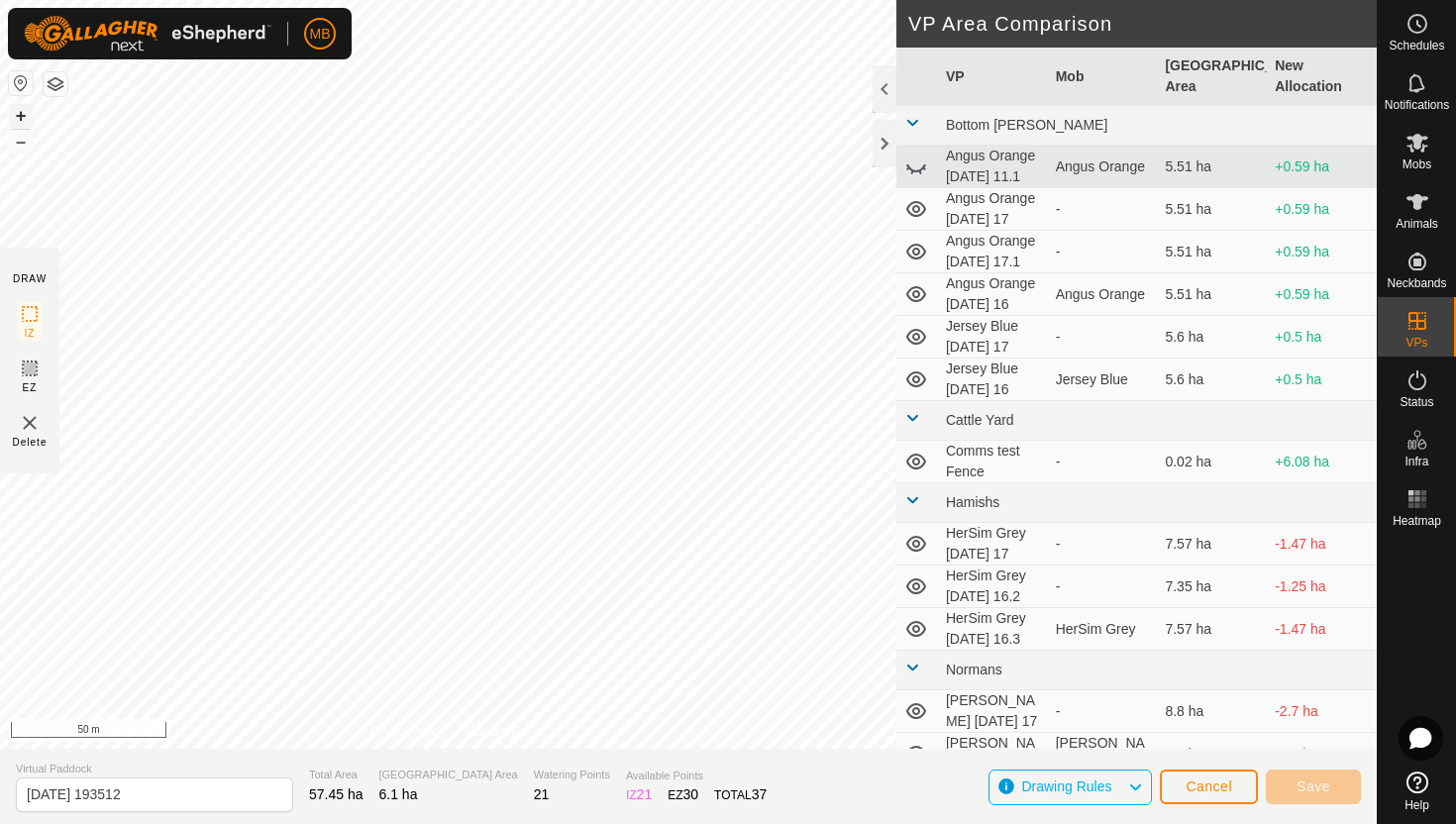 click on "+" at bounding box center [21, 116] 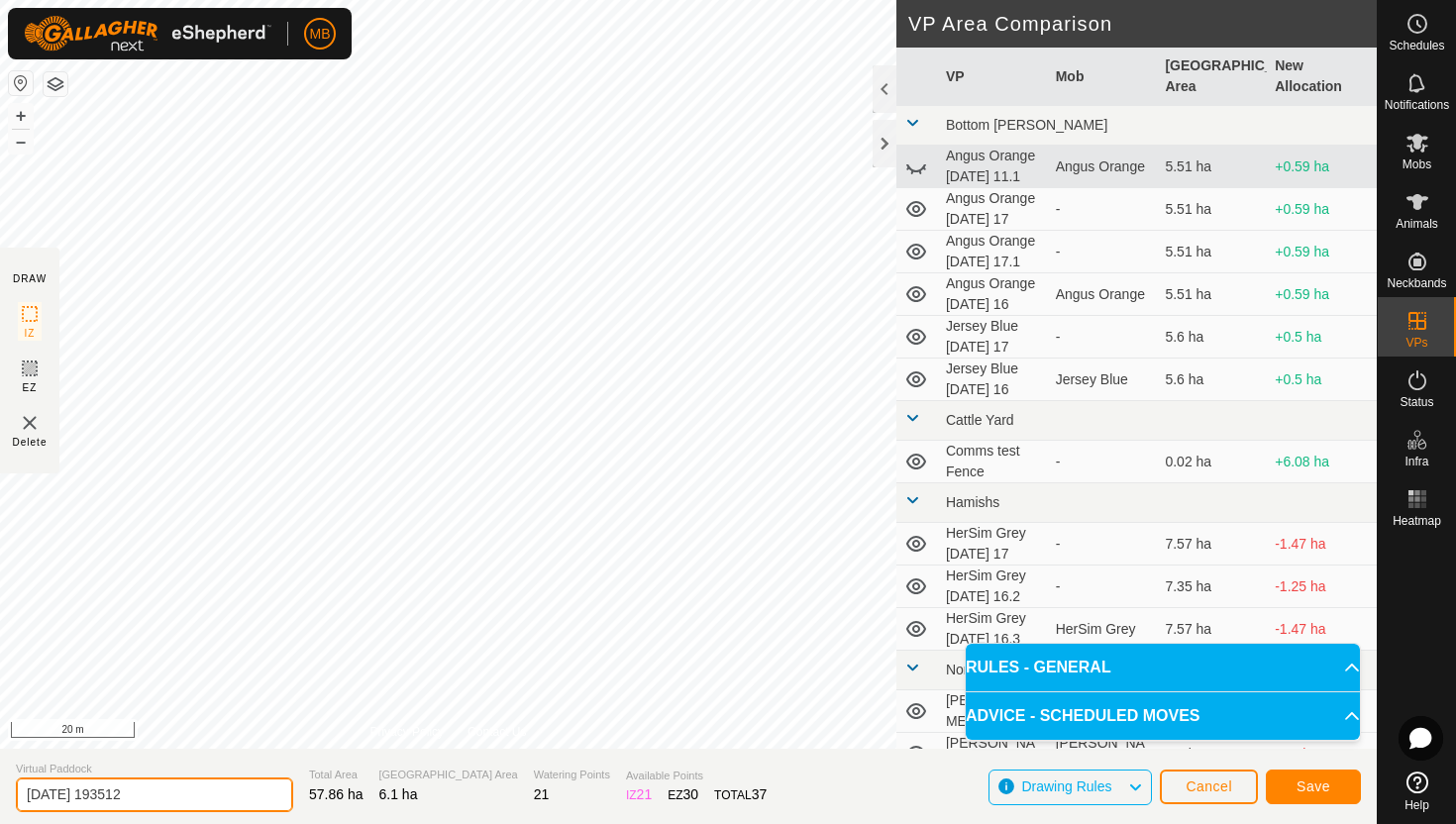 click on "[DATE] 193512" 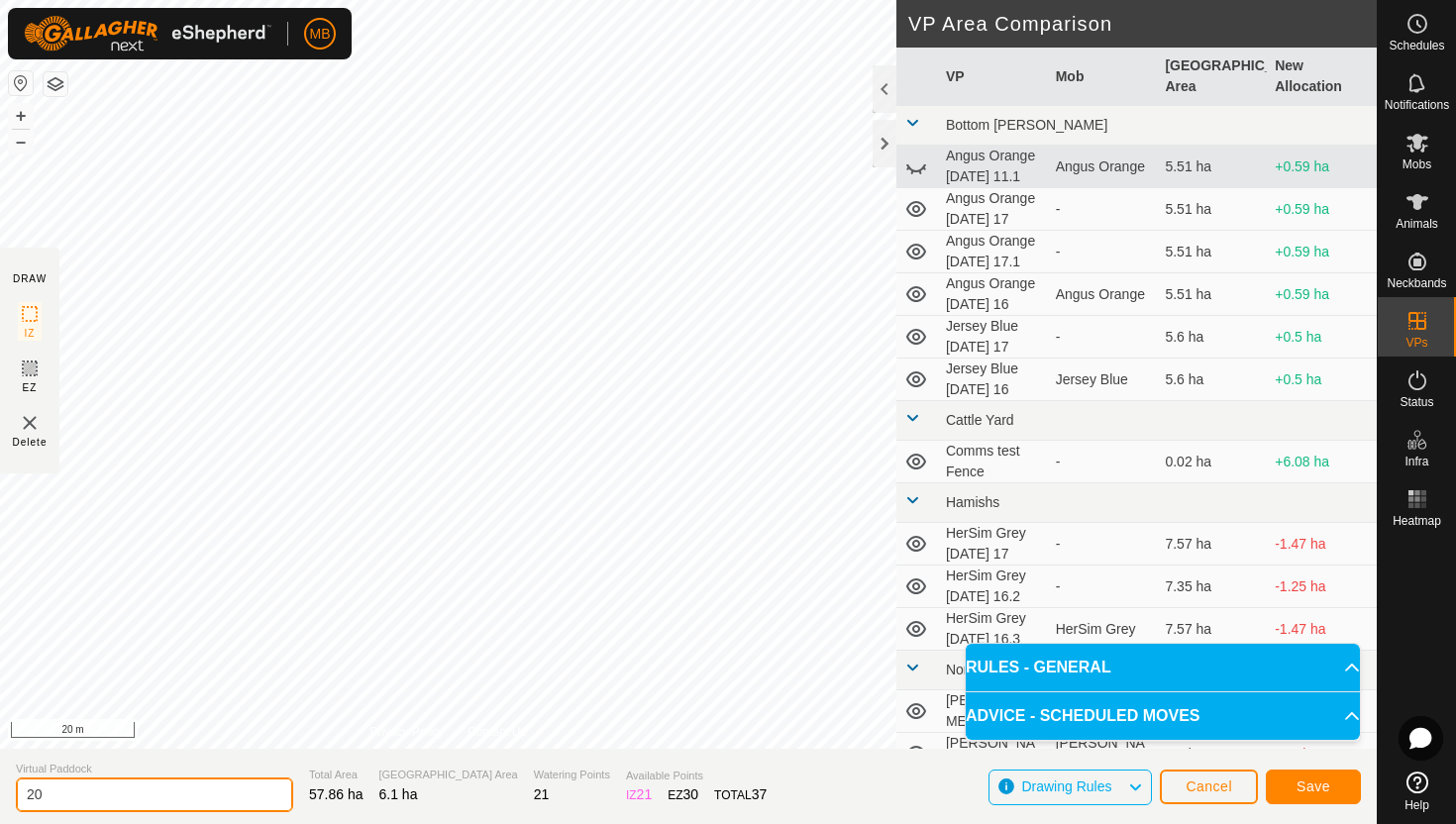 type on "2" 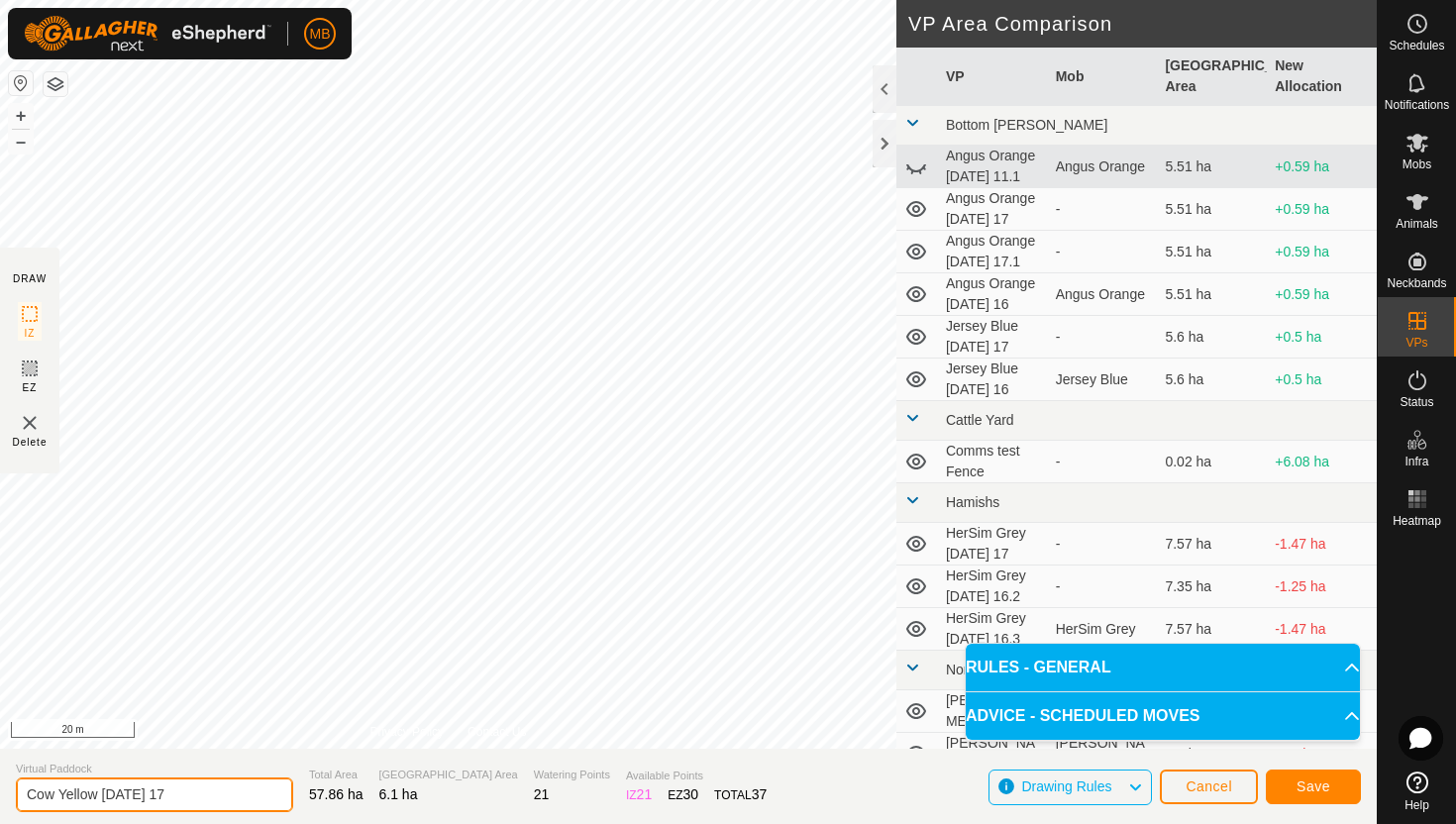 type on "Cow Yellow [DATE] 17" 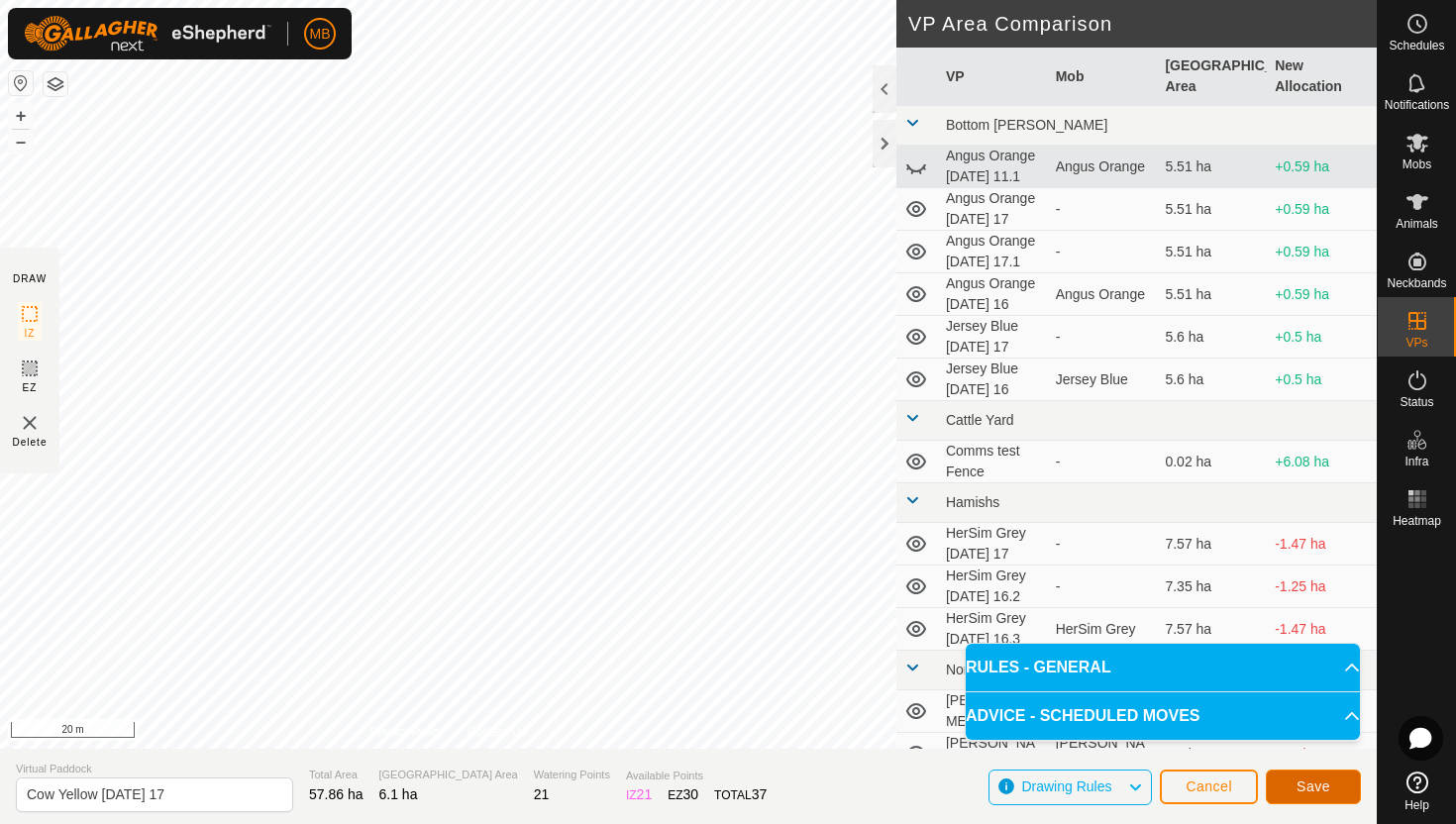 click on "Save" 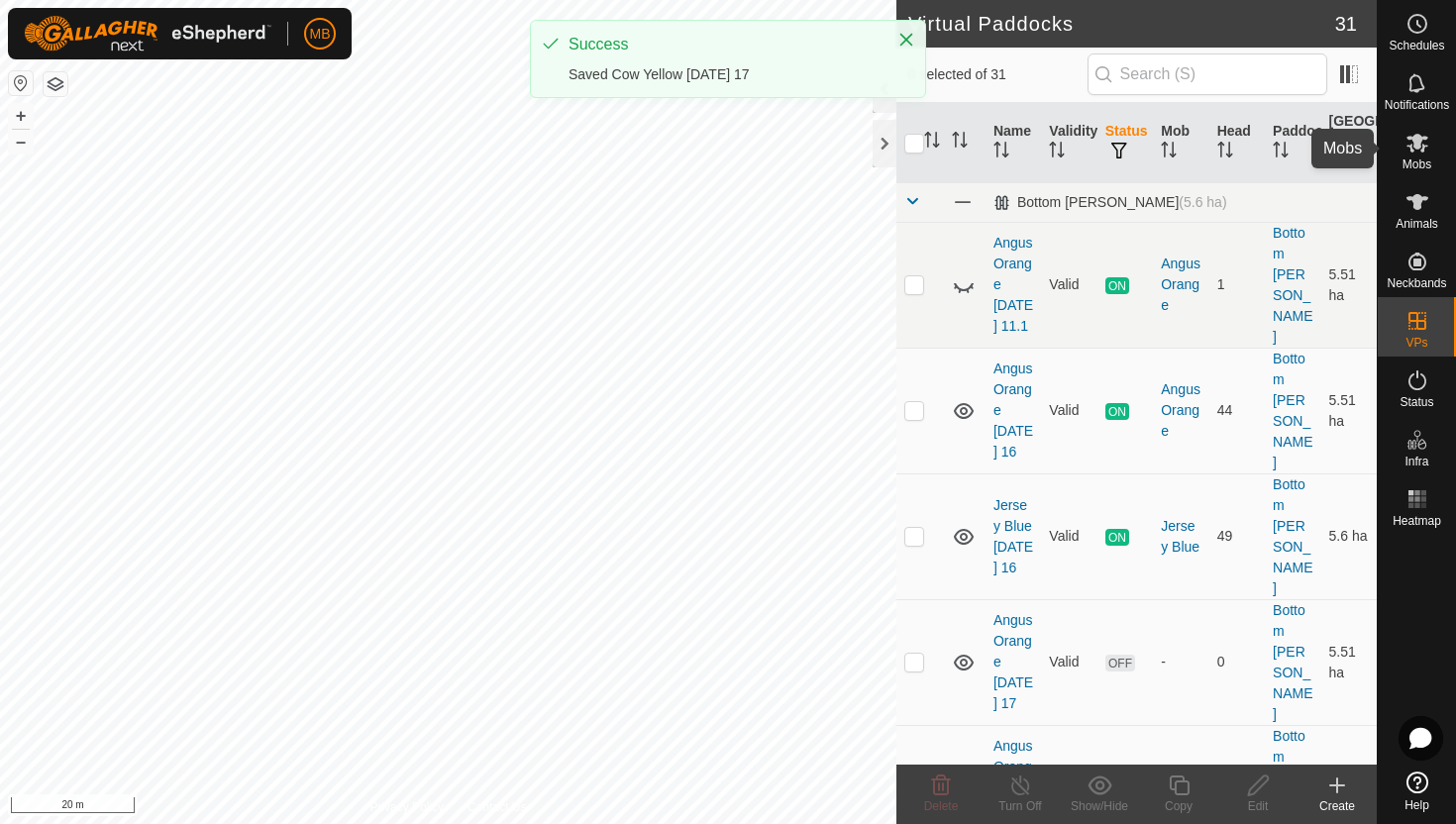 click 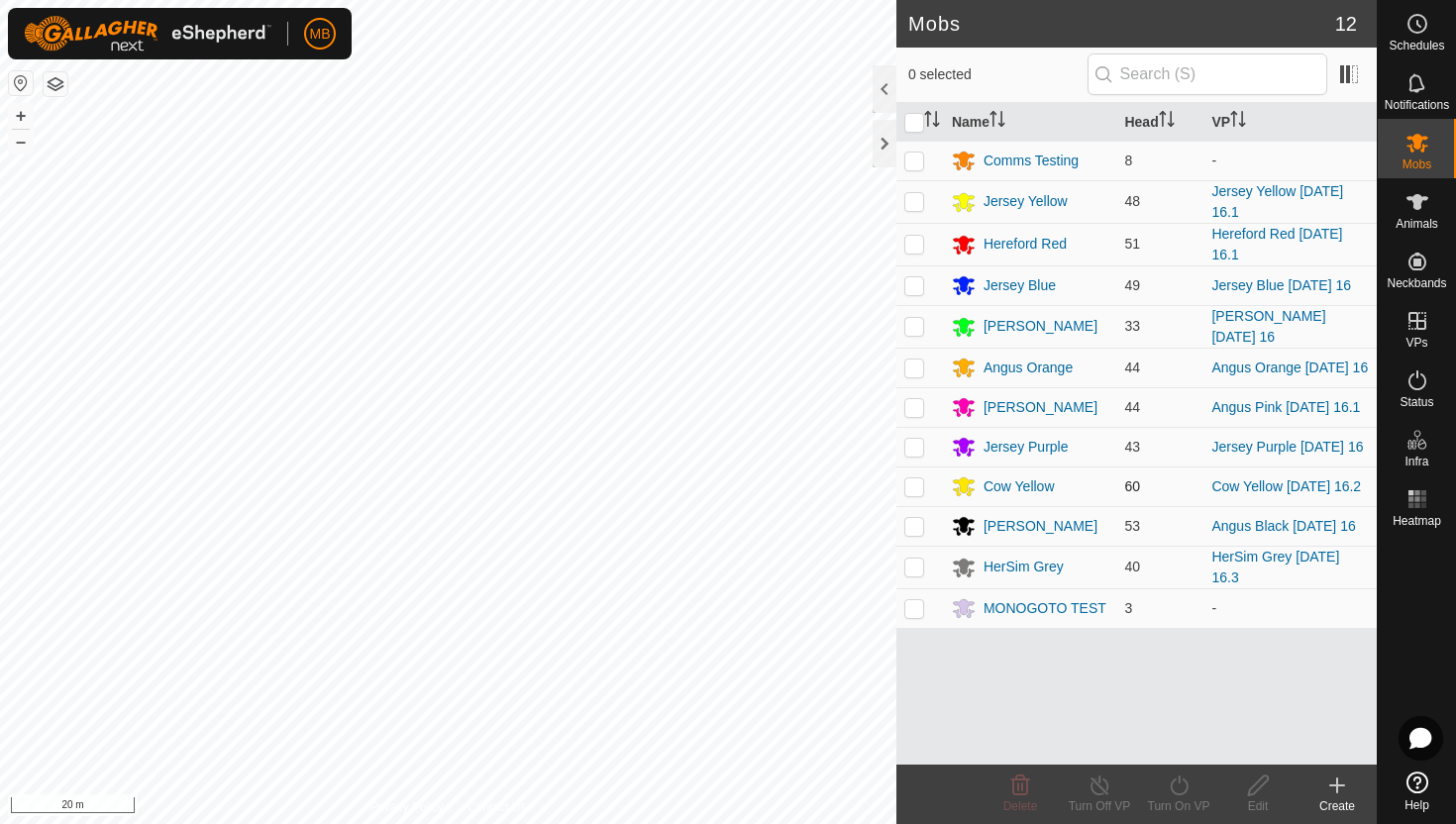 click at bounding box center [914, 486] 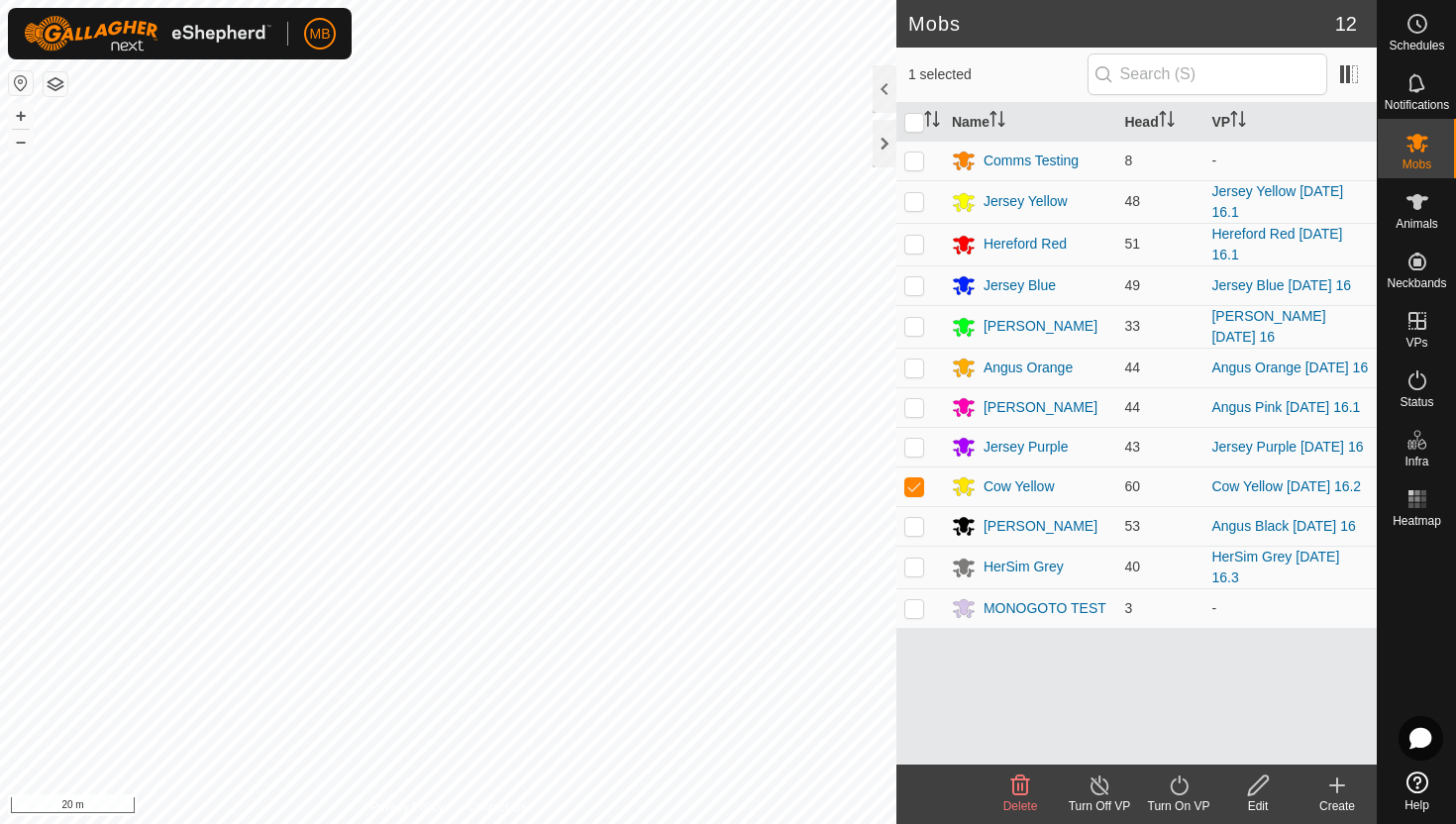 click 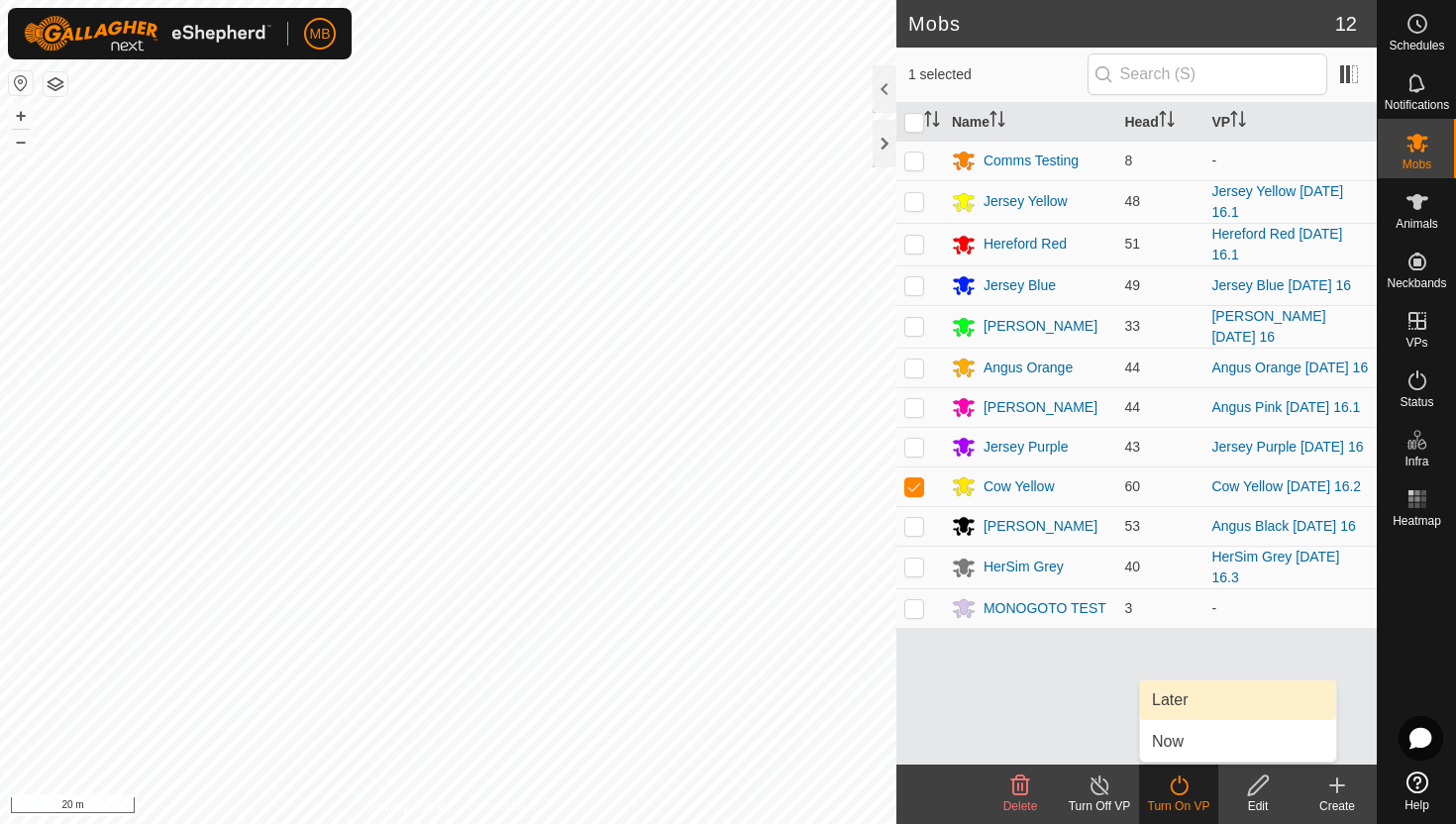 click on "Later" at bounding box center (1238, 700) 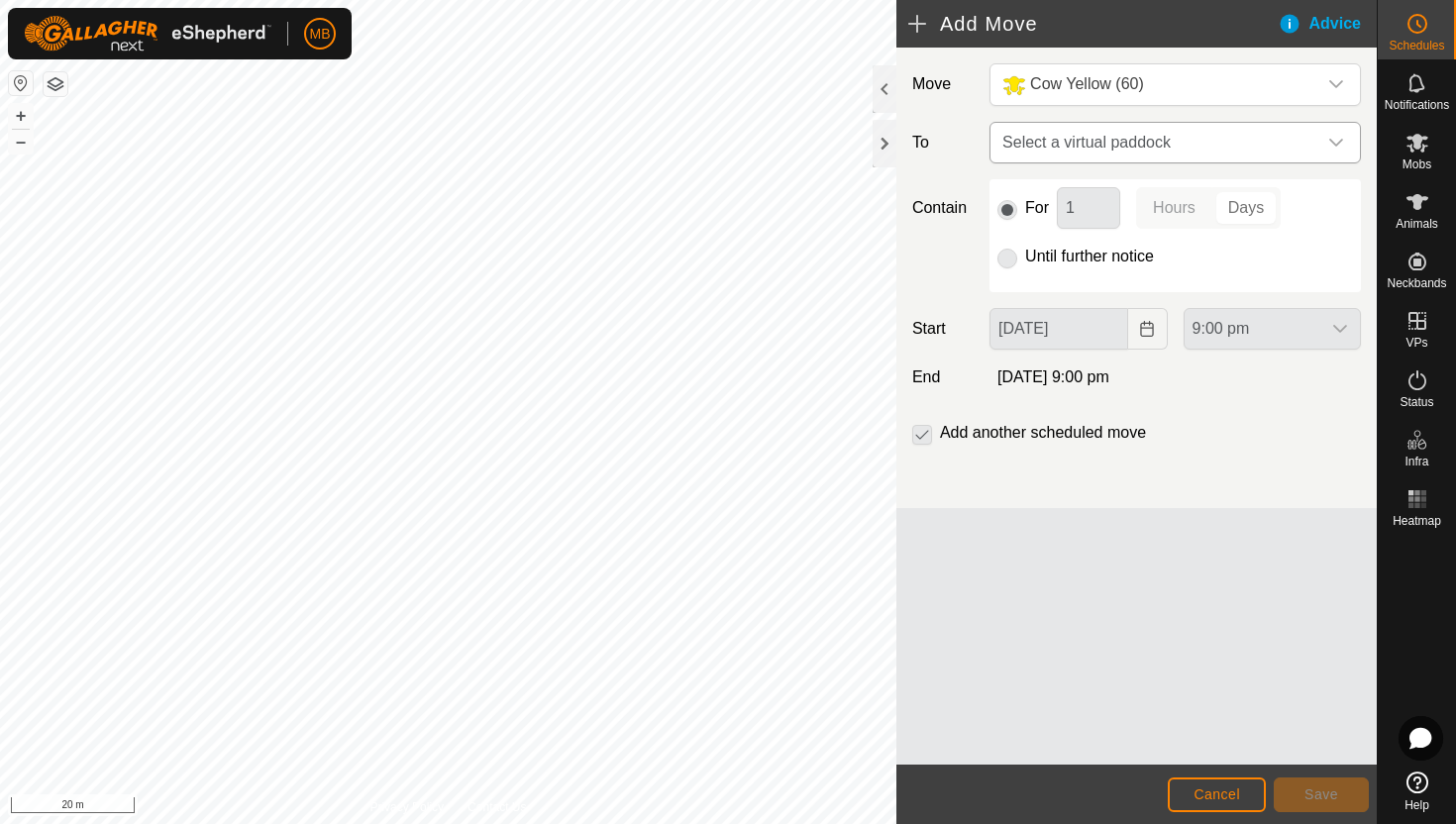 click at bounding box center (1336, 143) 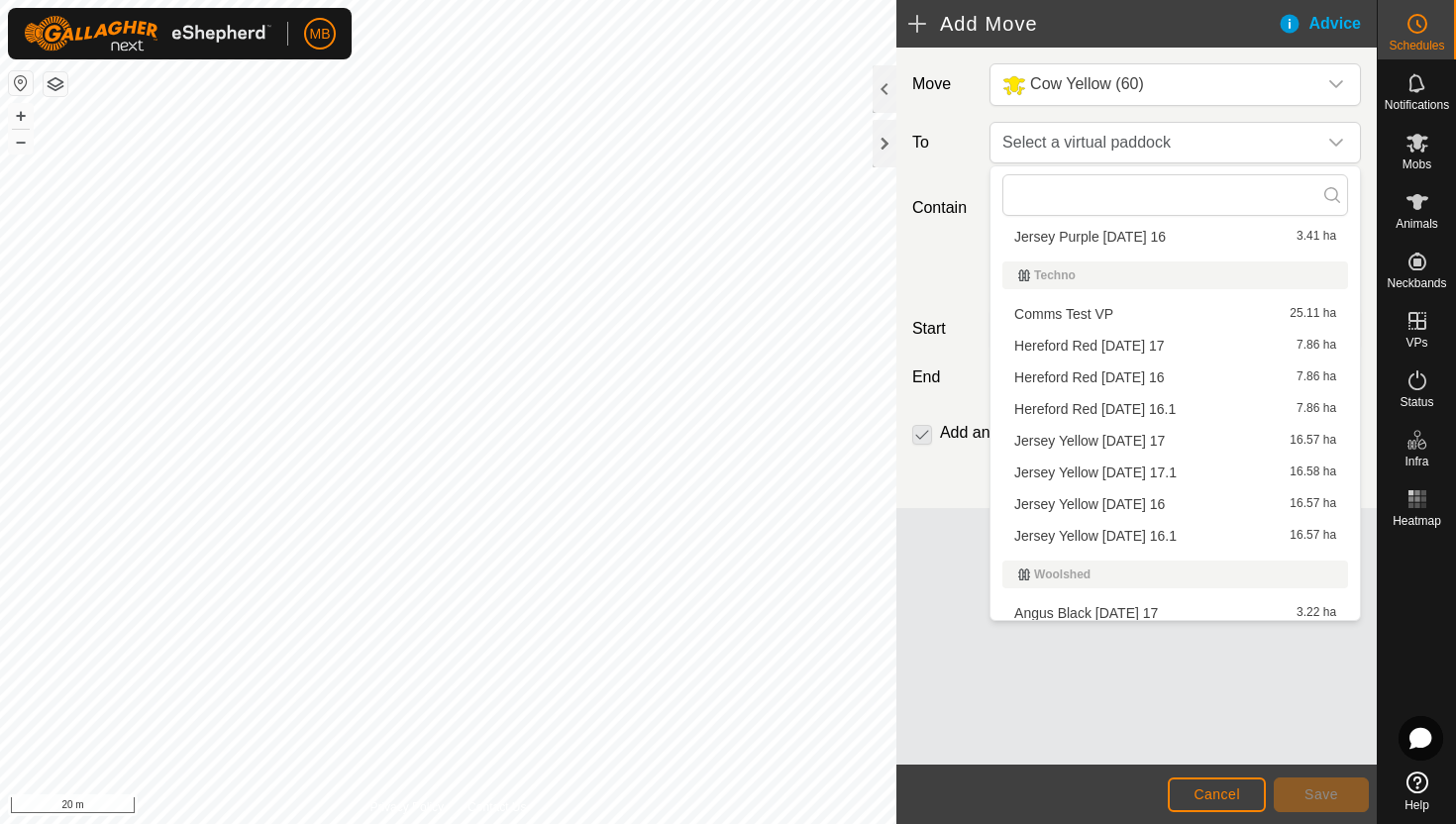 scroll, scrollTop: 903, scrollLeft: 0, axis: vertical 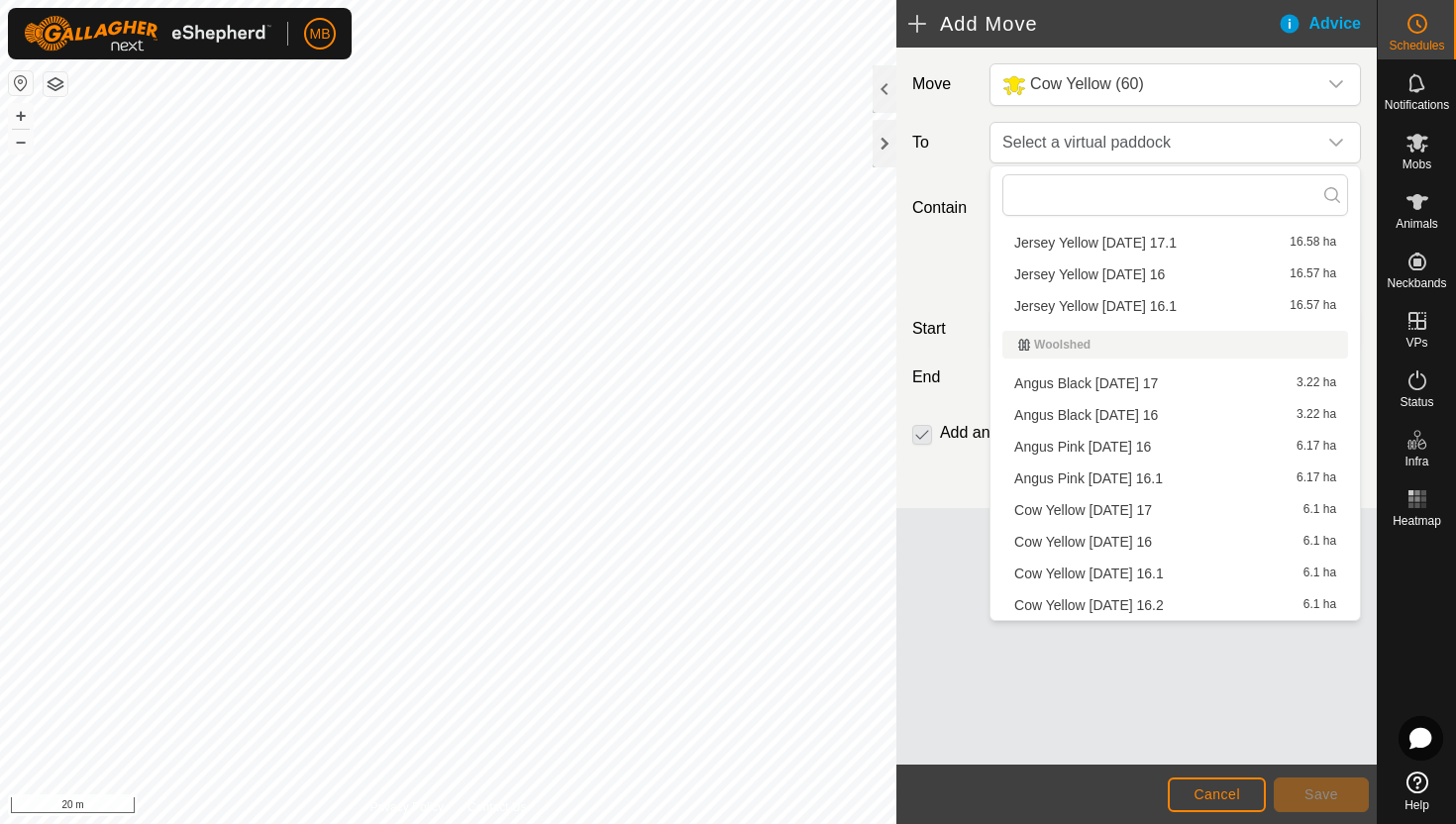 click on "Cow Yellow [DATE] 17  6.1 ha" at bounding box center [1175, 510] 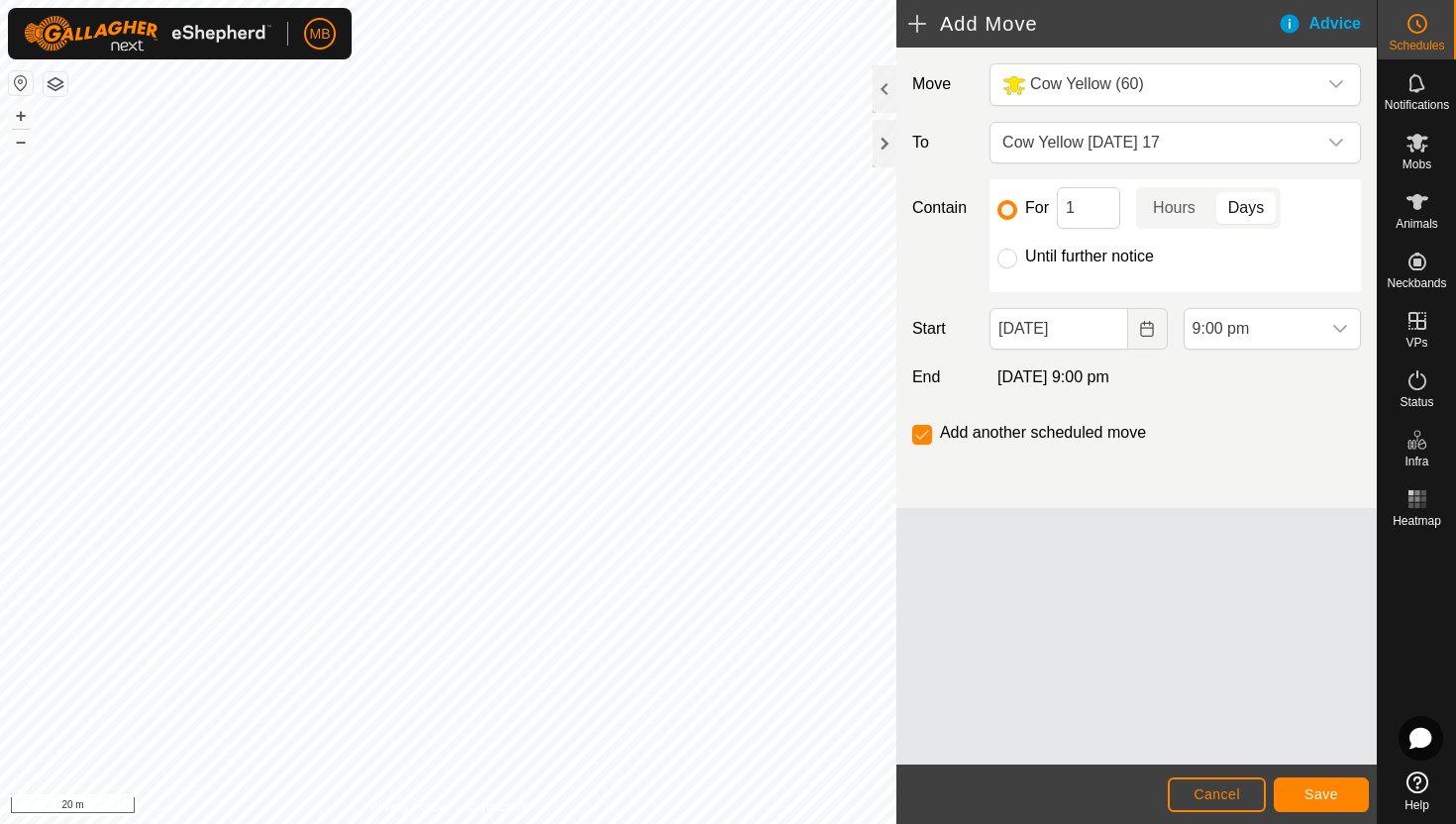 click on "Until further notice" 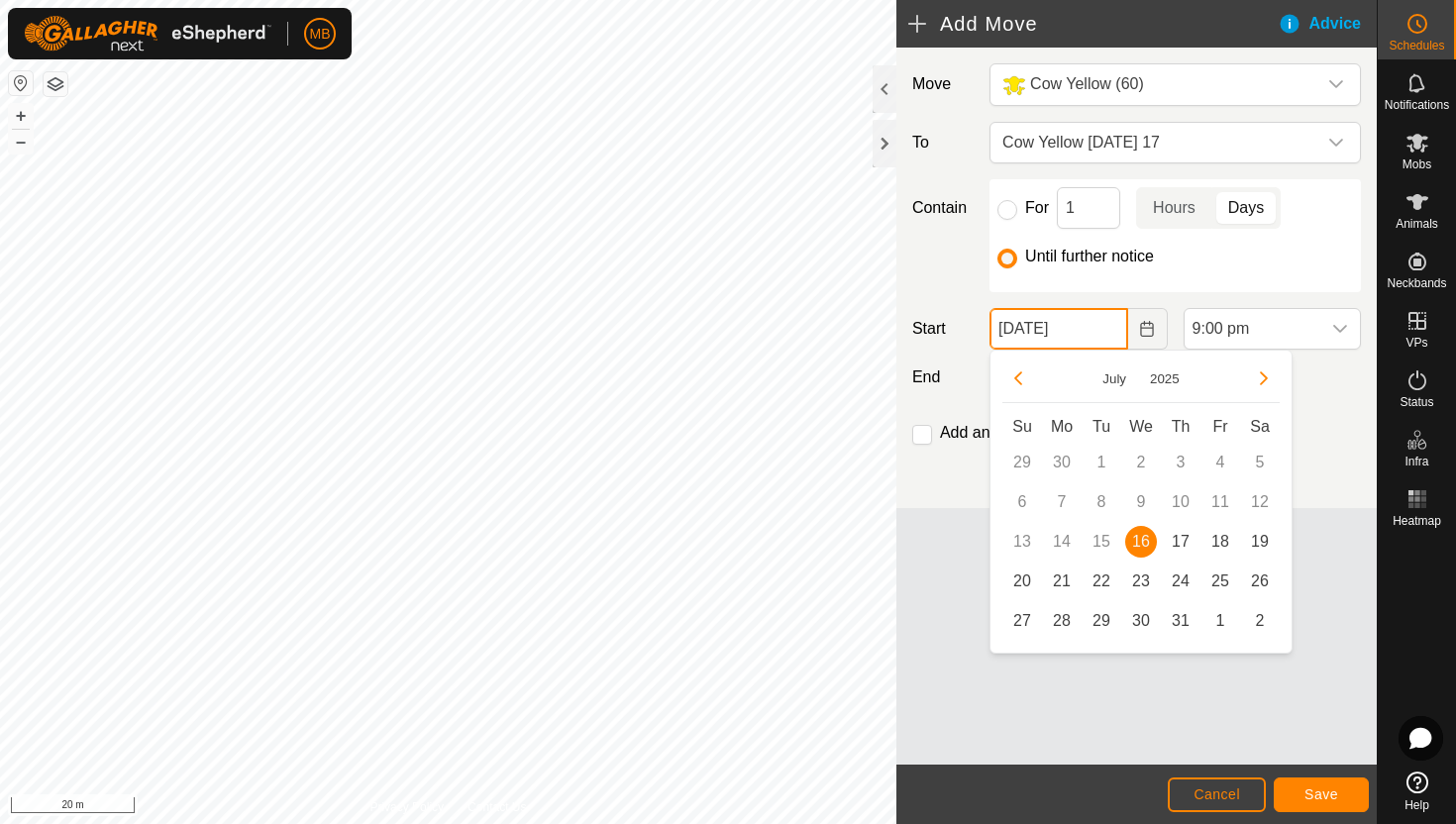click on "[DATE]" 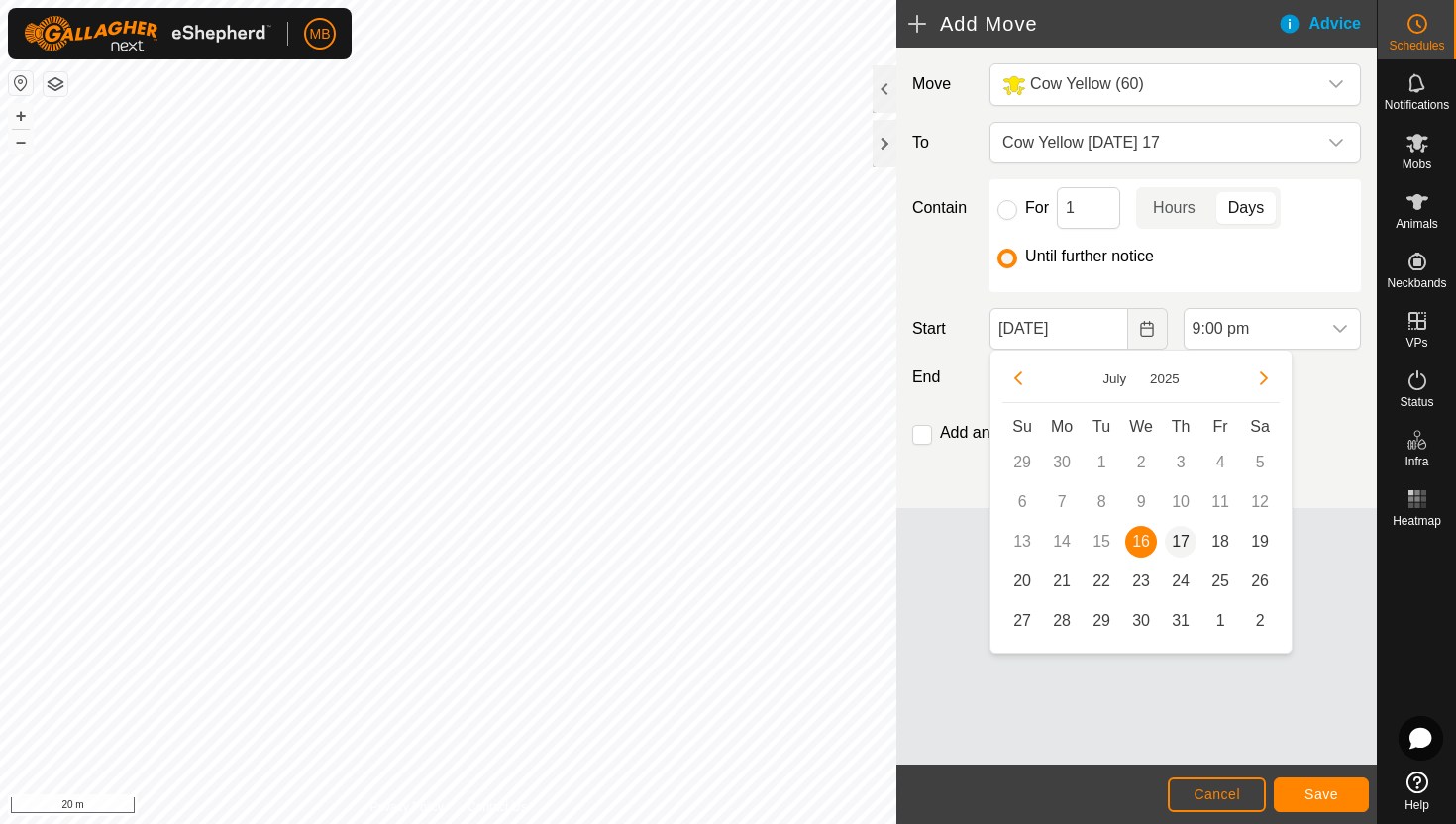 click on "17" at bounding box center [1181, 542] 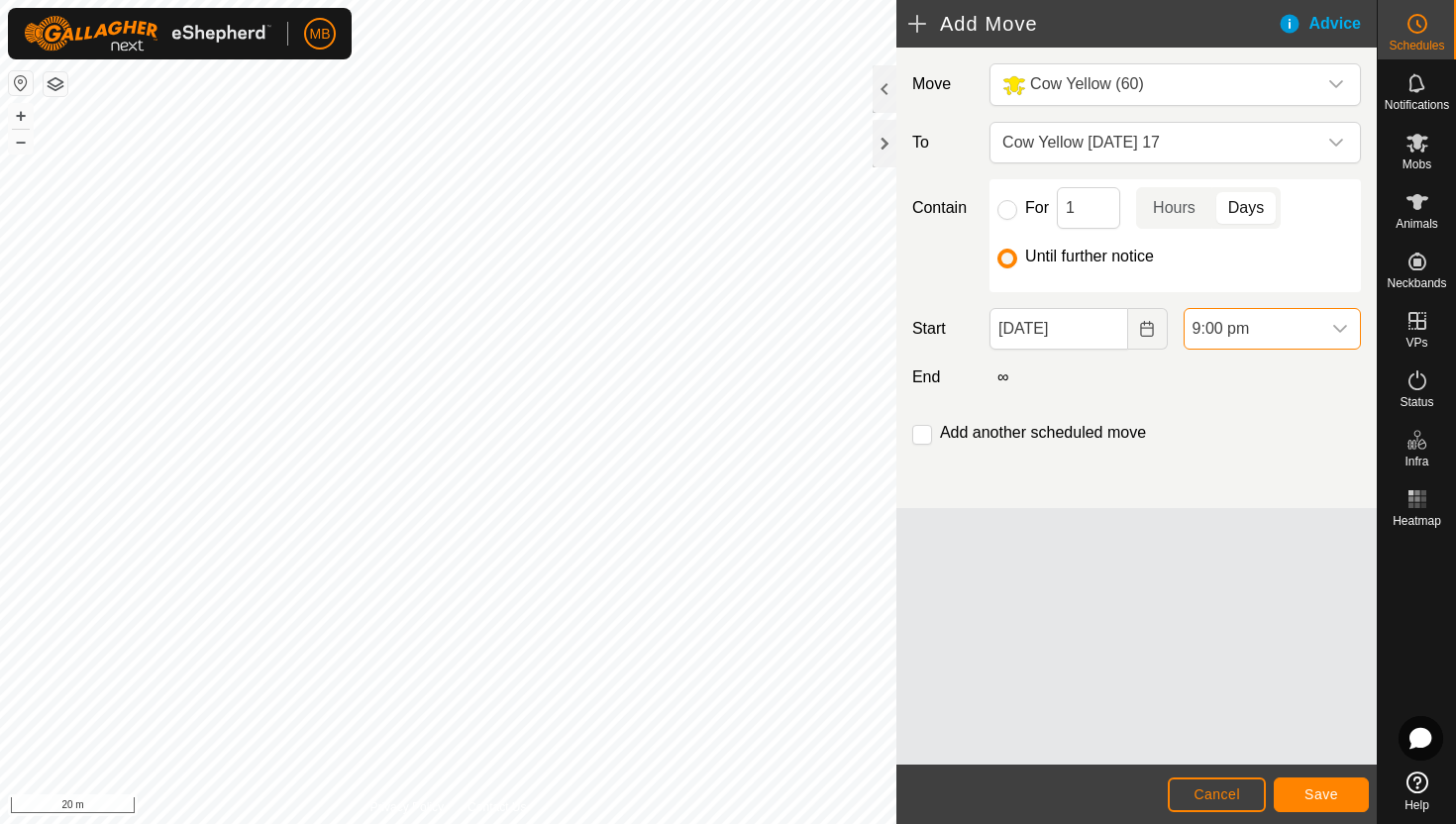 click on "9:00 pm" at bounding box center (1252, 329) 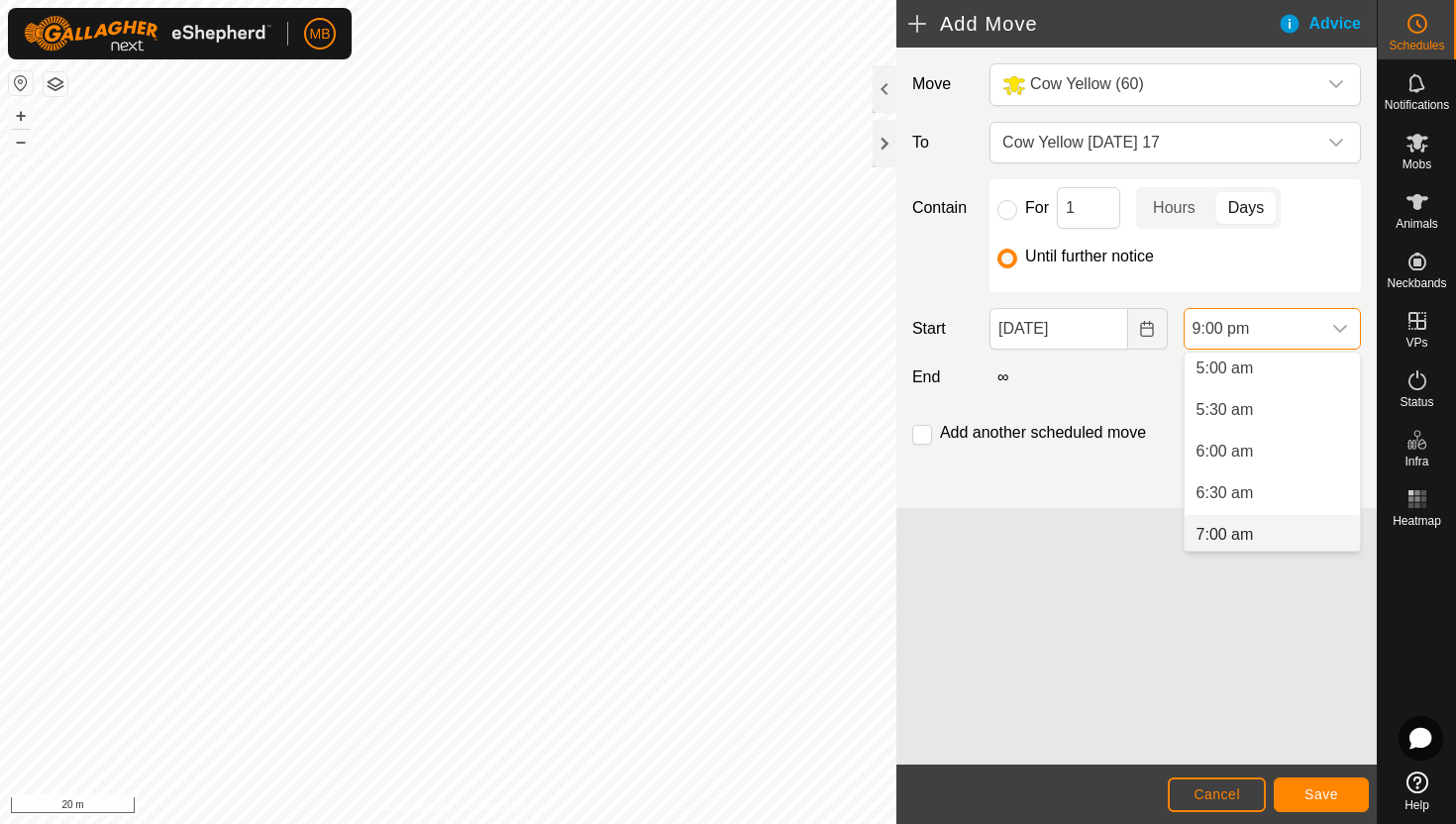 scroll, scrollTop: 416, scrollLeft: 0, axis: vertical 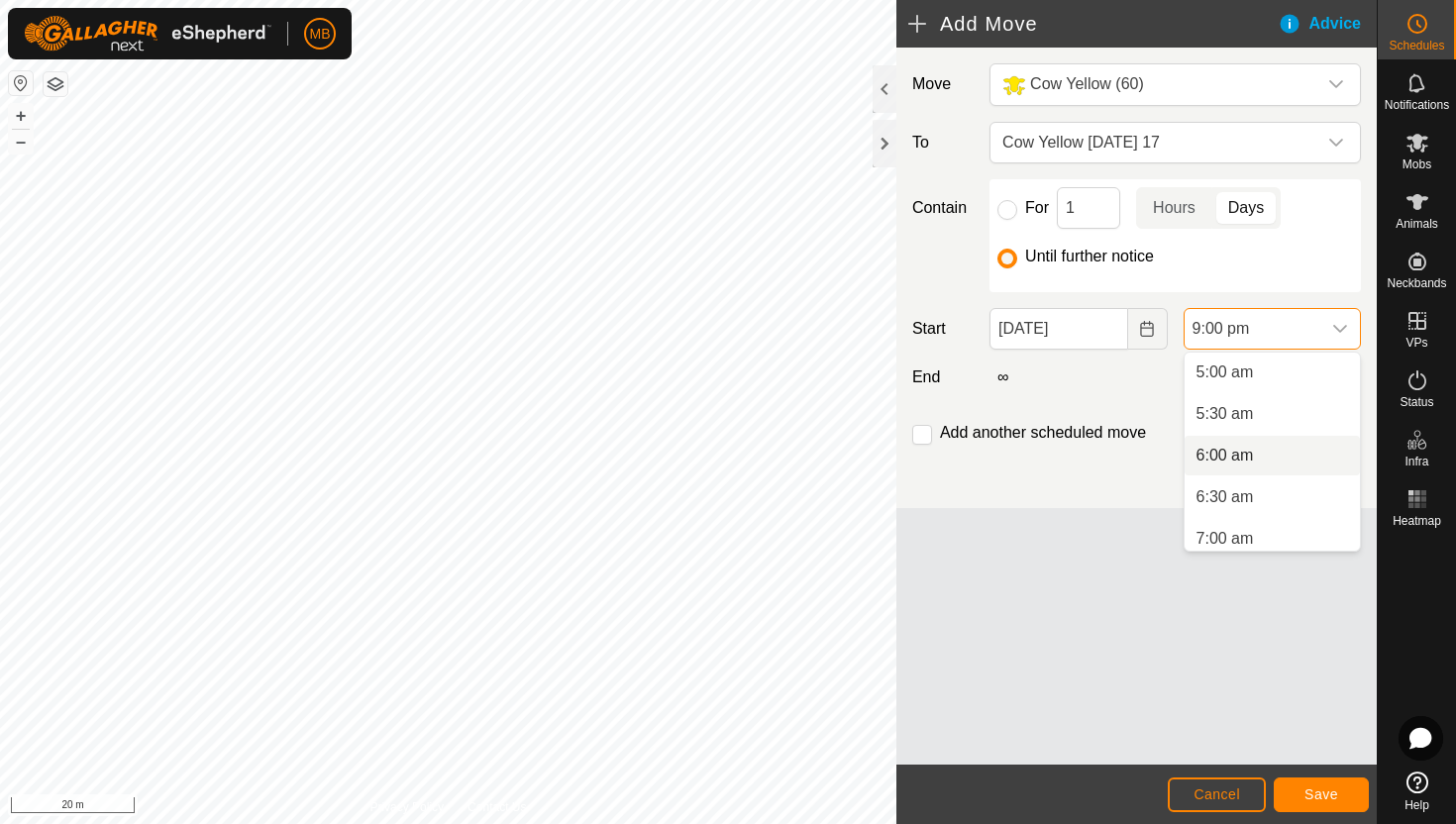click on "6:00 am" at bounding box center [1272, 456] 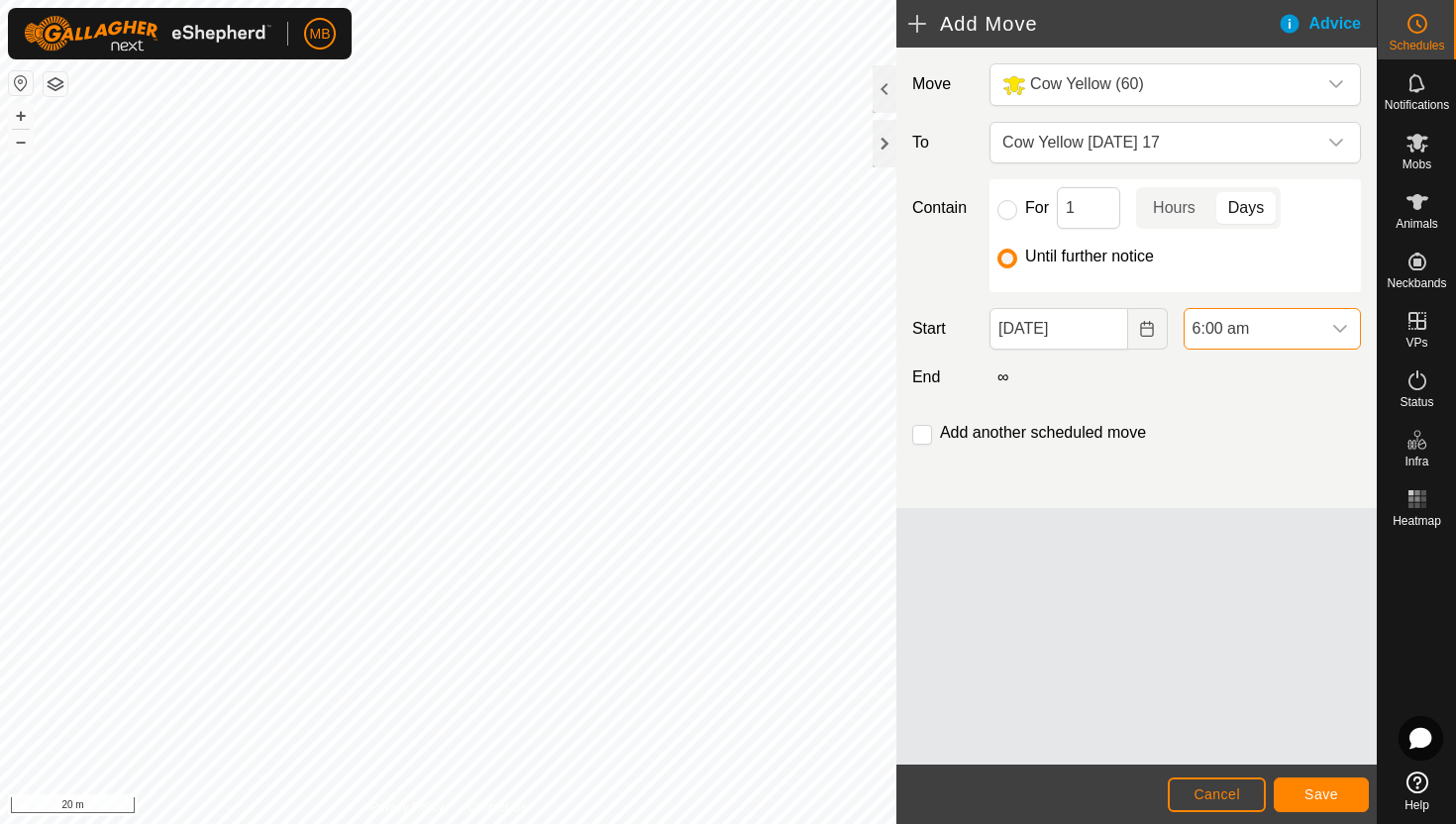 scroll, scrollTop: 1589, scrollLeft: 0, axis: vertical 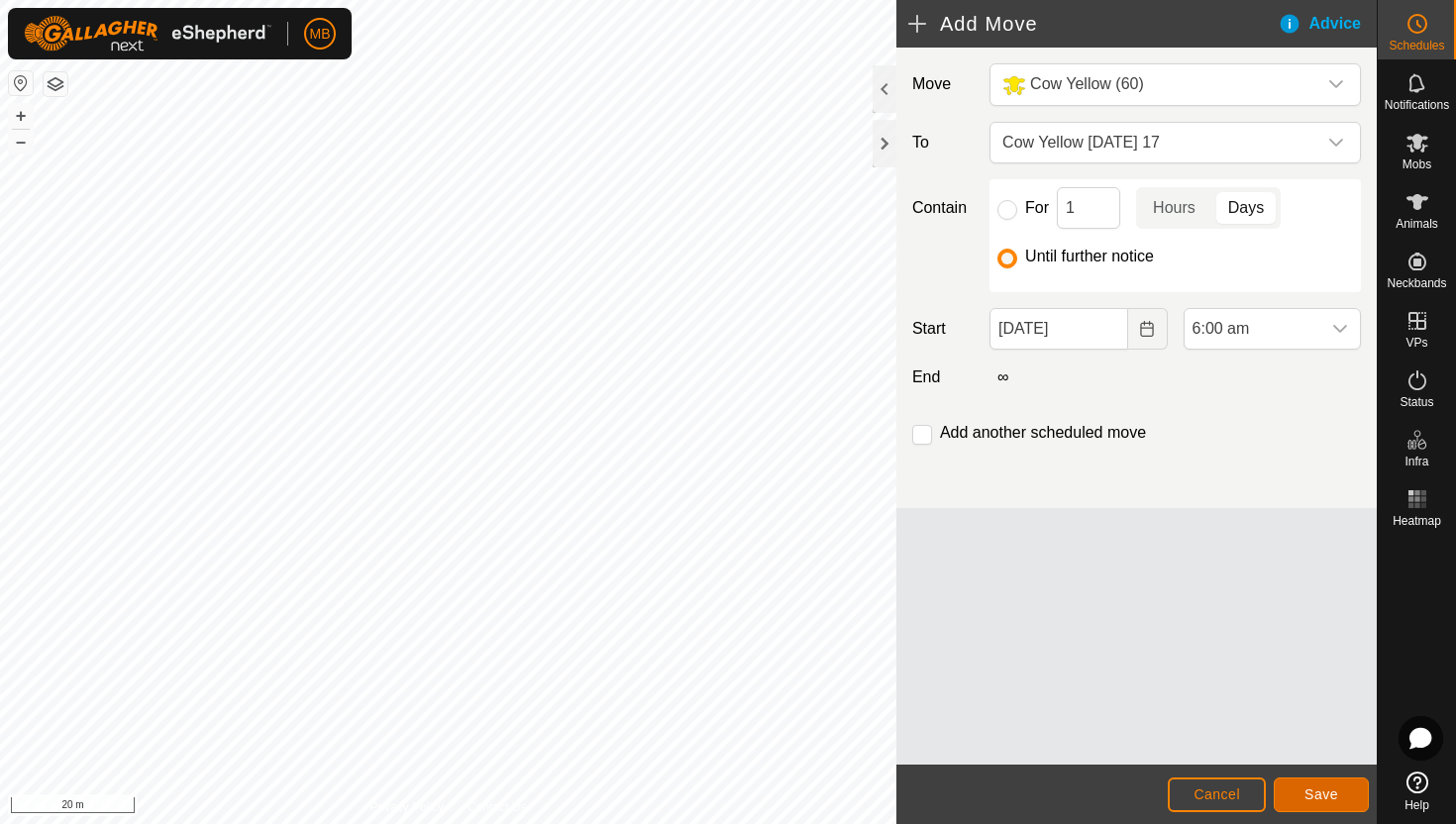 click on "Save" 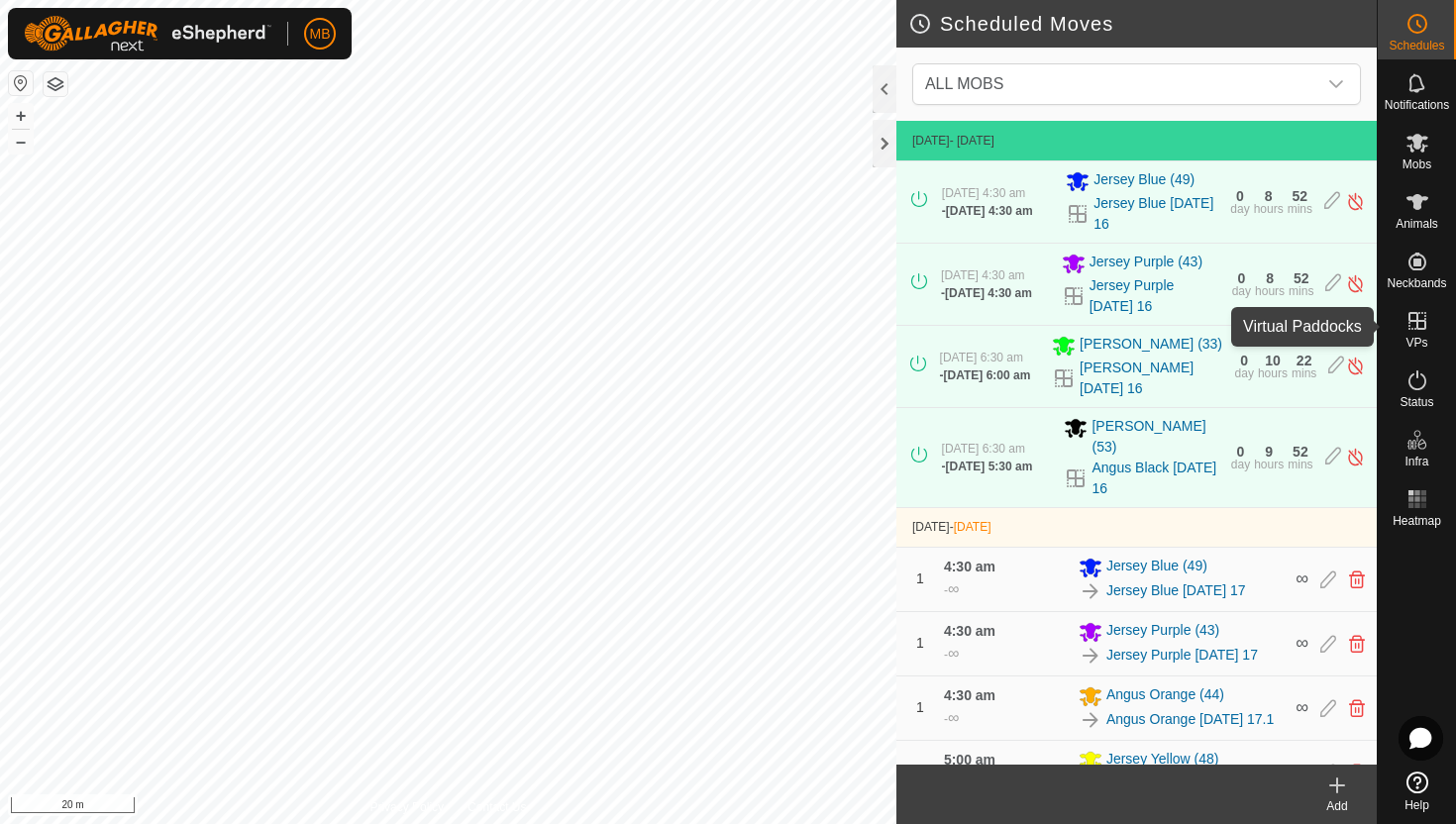 click 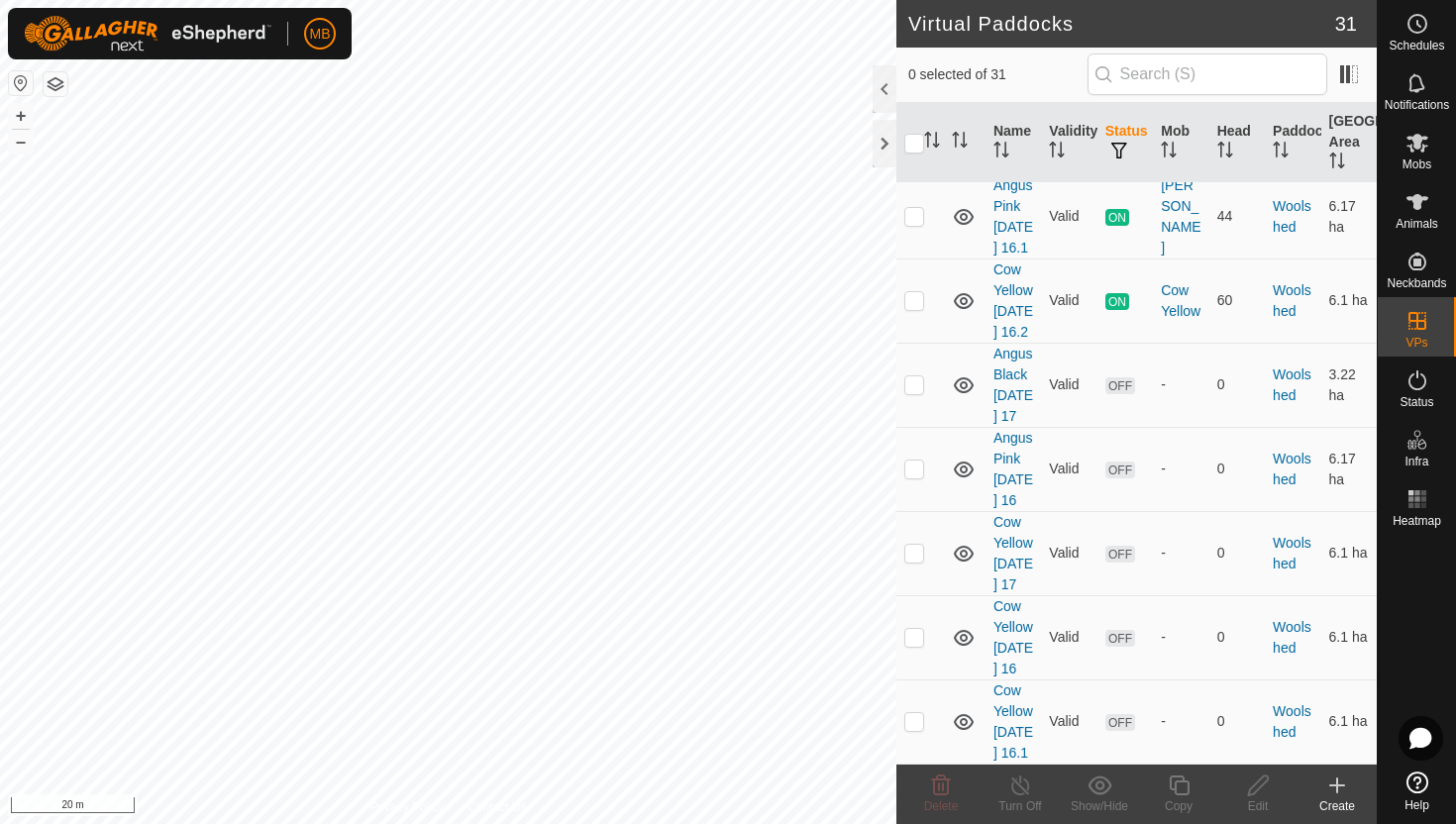 scroll, scrollTop: 3002, scrollLeft: 0, axis: vertical 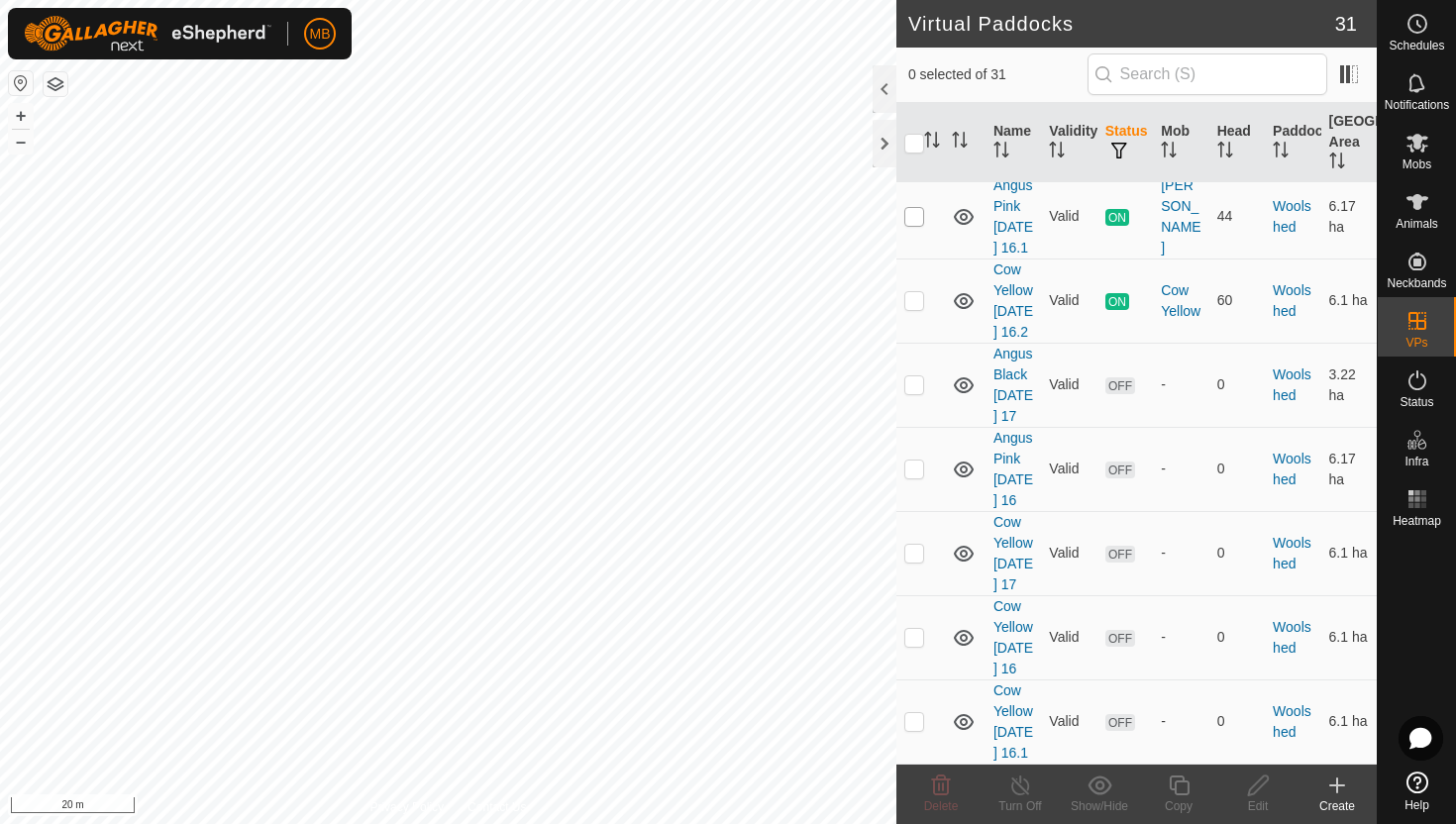 click at bounding box center [914, 217] 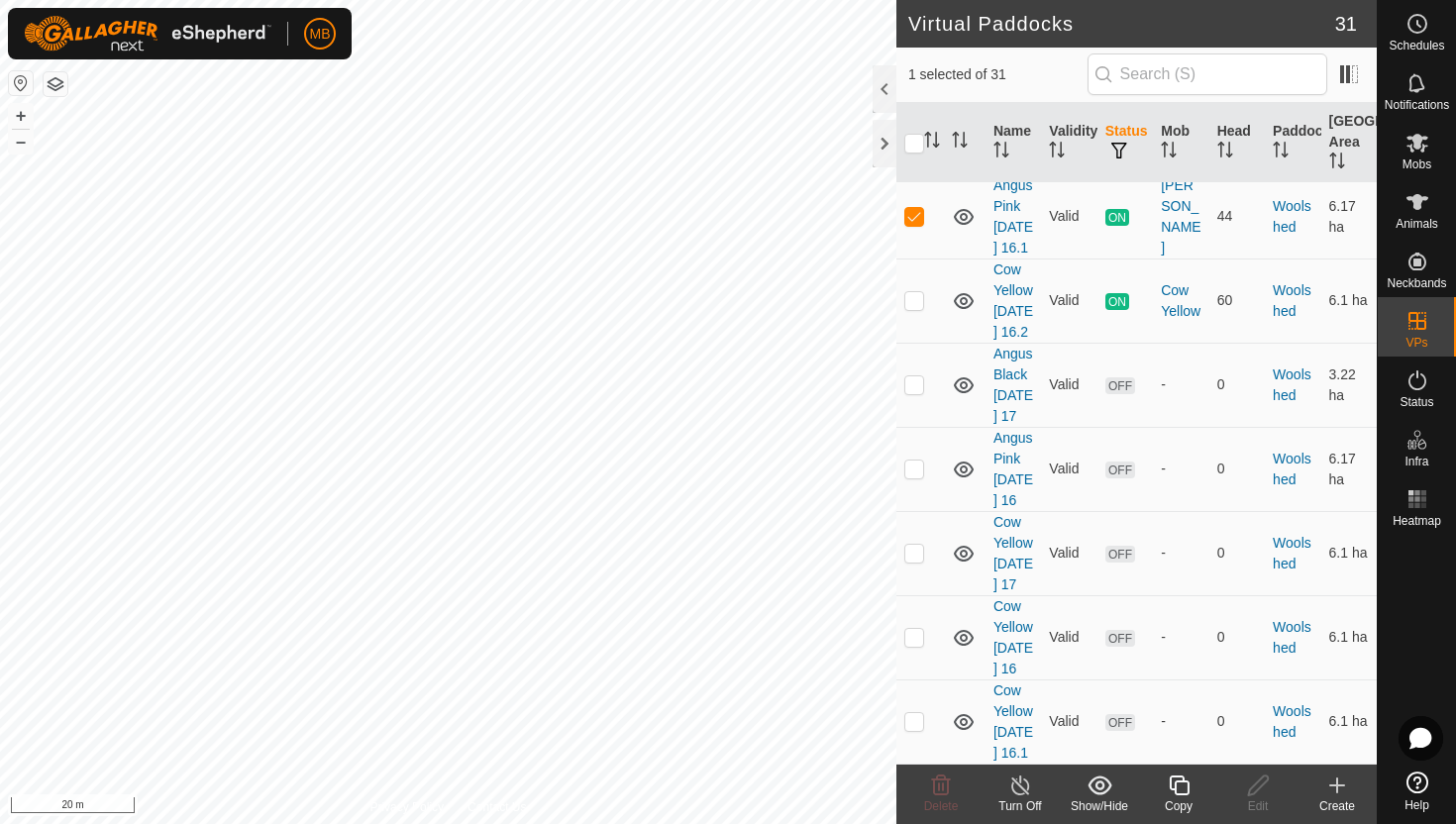 click 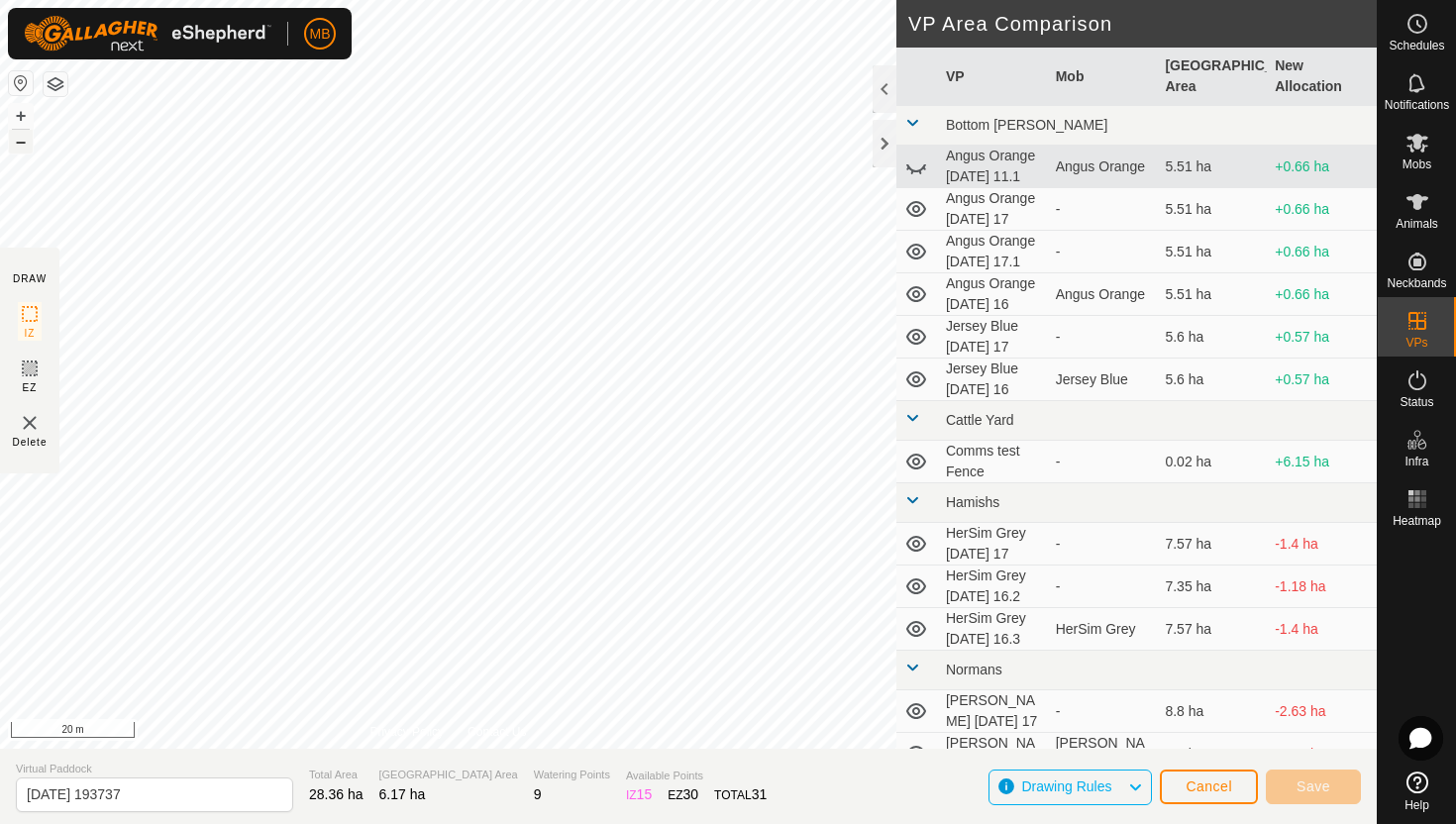 click on "–" at bounding box center [21, 142] 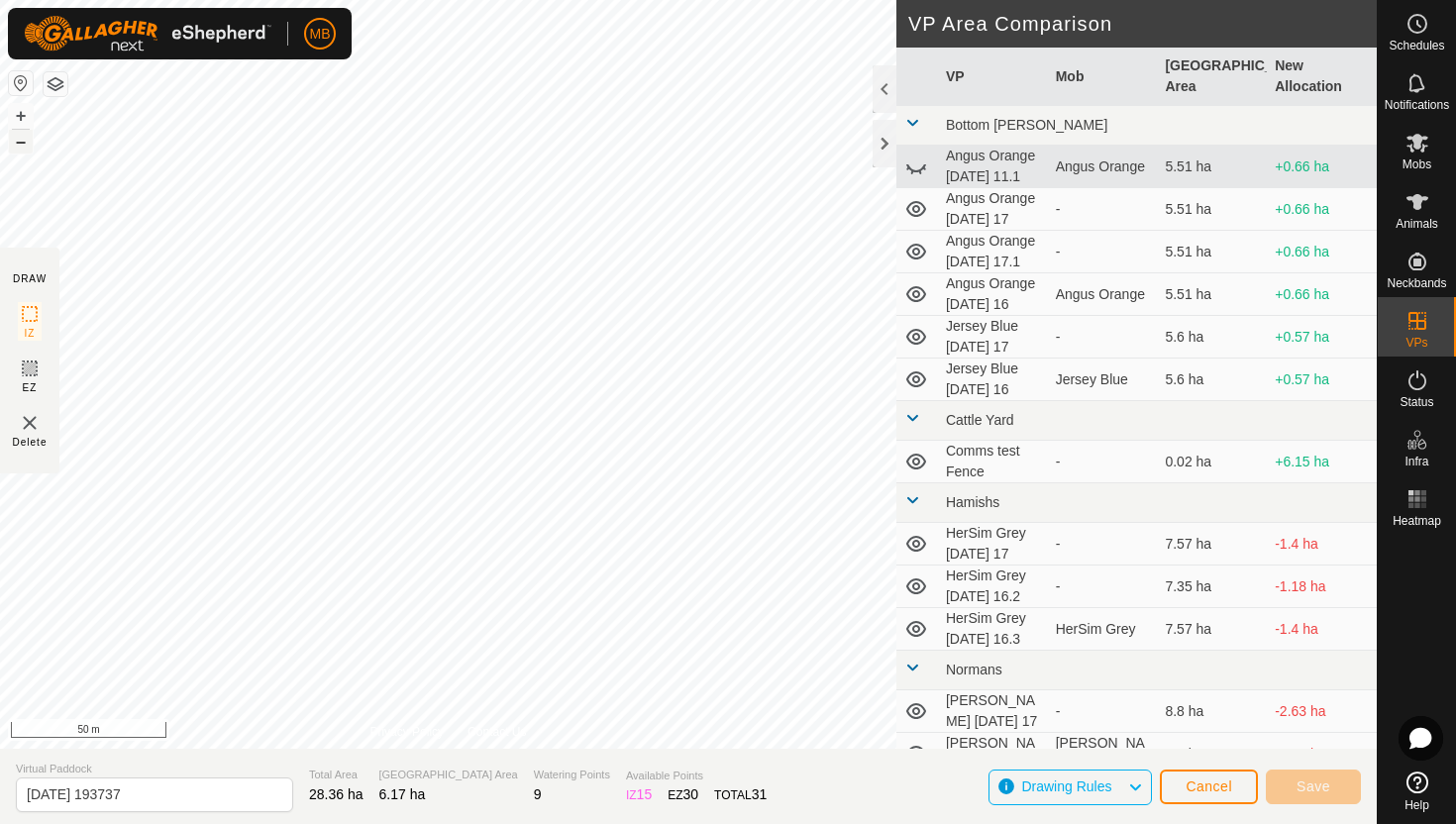 click on "–" at bounding box center (21, 142) 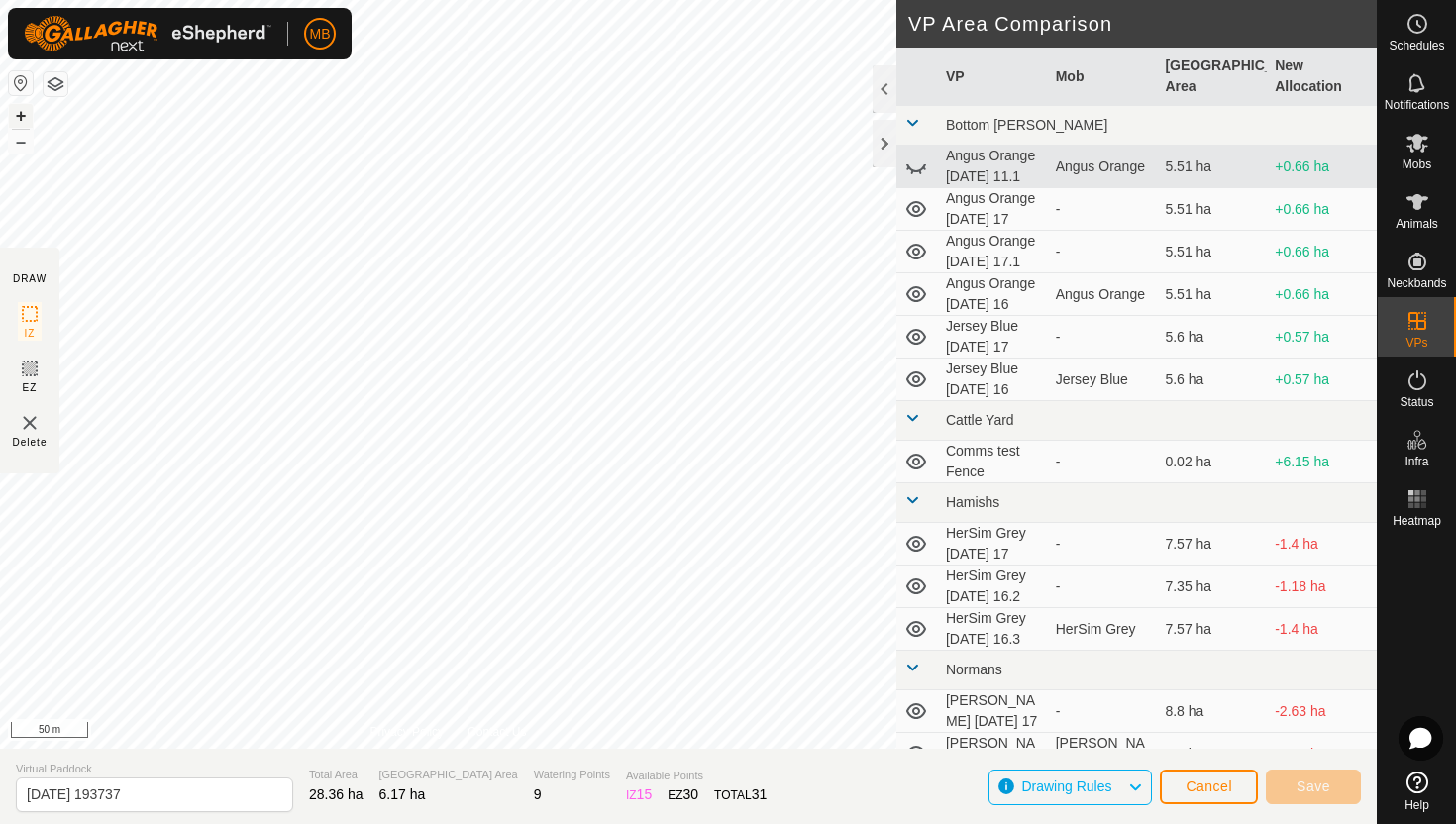 click on "+" at bounding box center (21, 116) 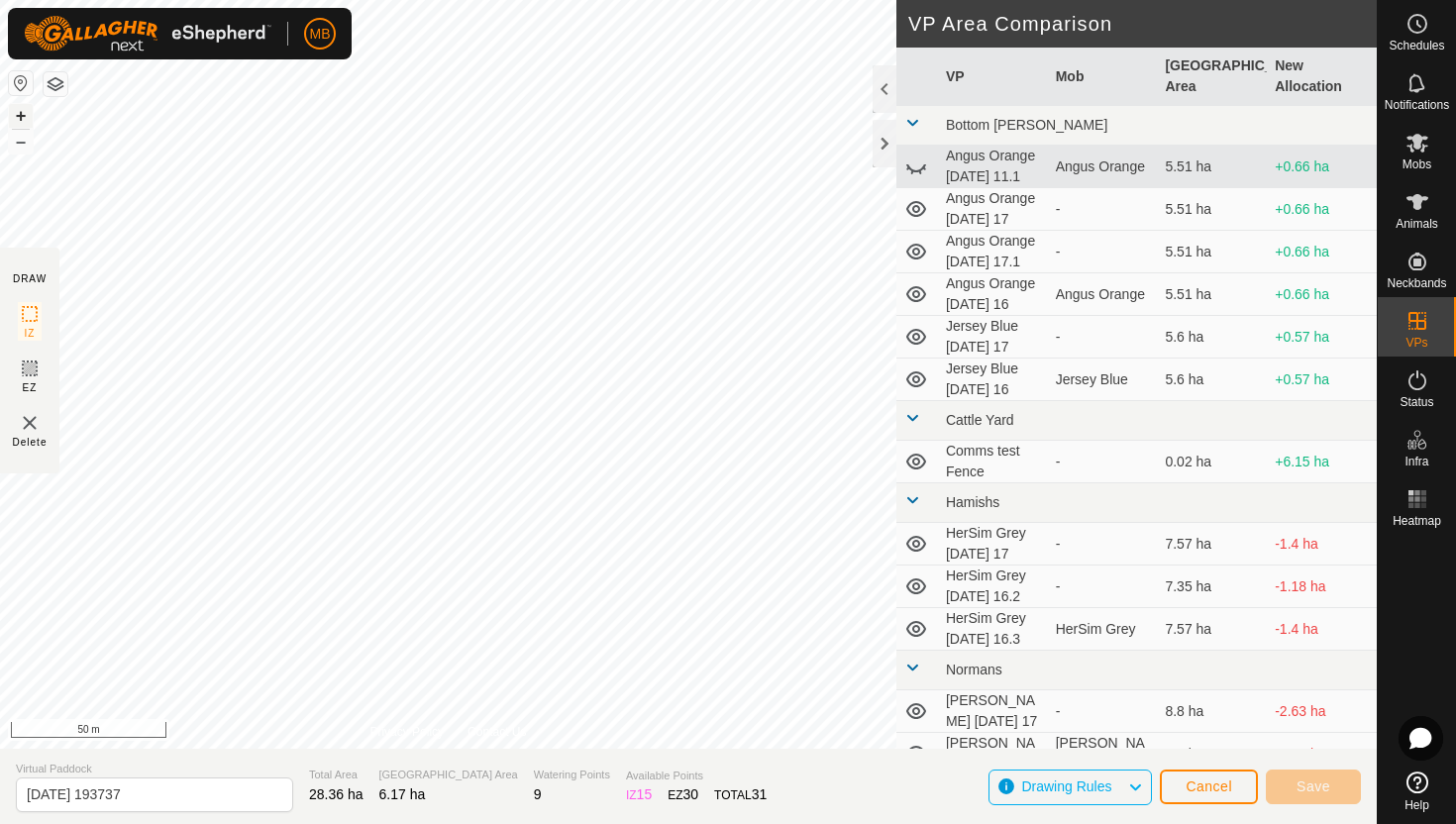 click on "+" at bounding box center [21, 116] 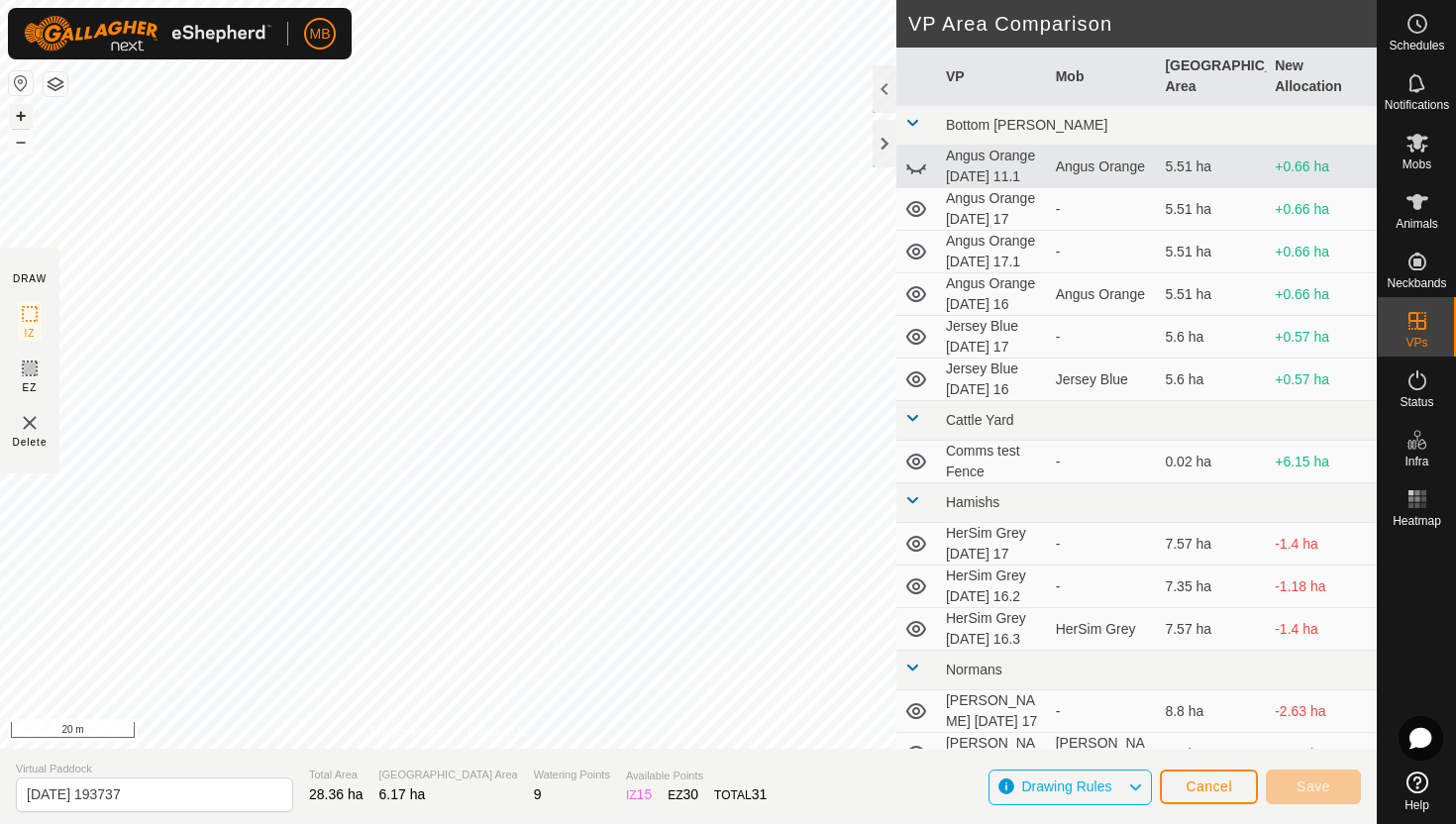 click on "+" at bounding box center (21, 116) 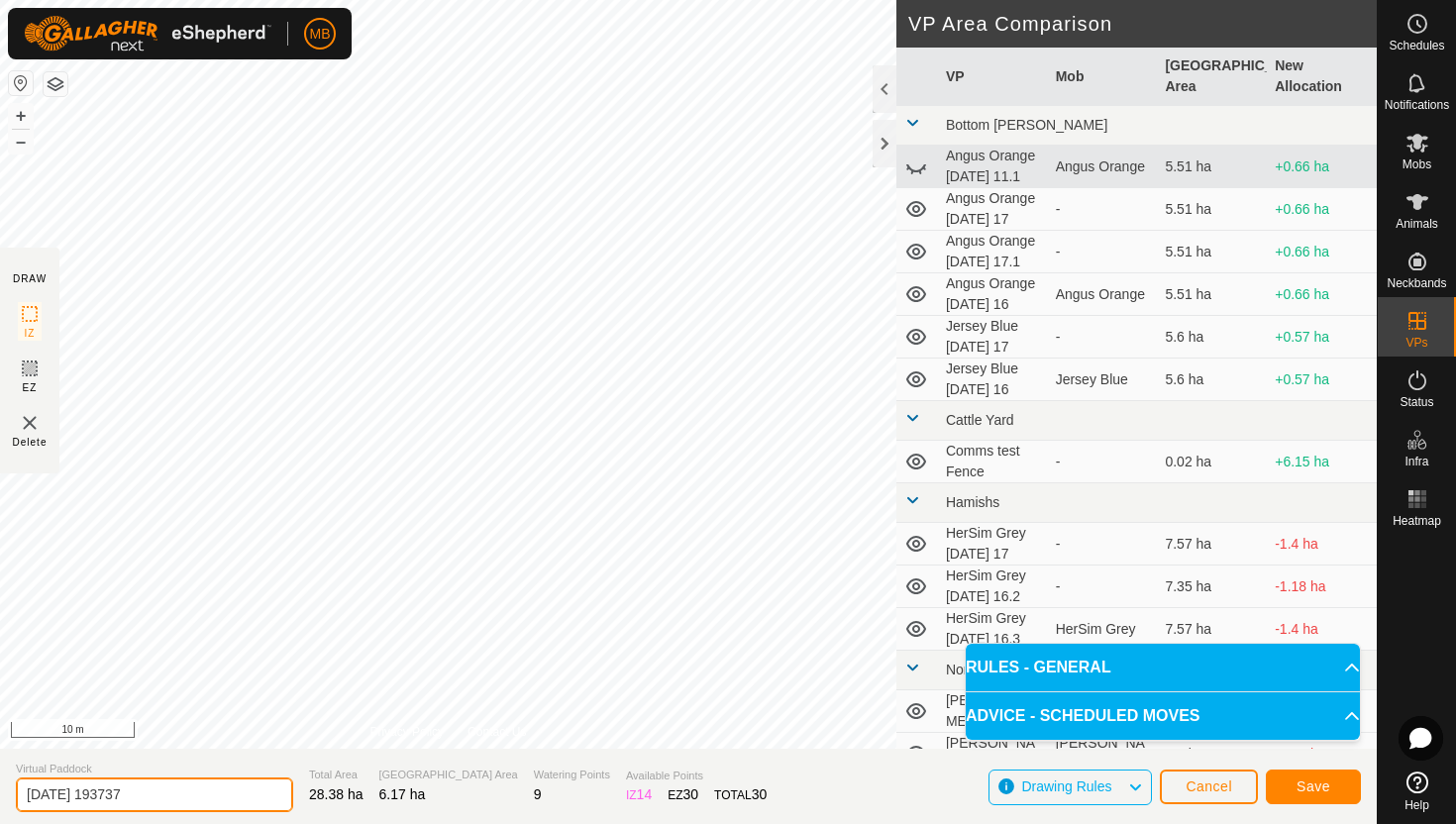 click on "[DATE] 193737" 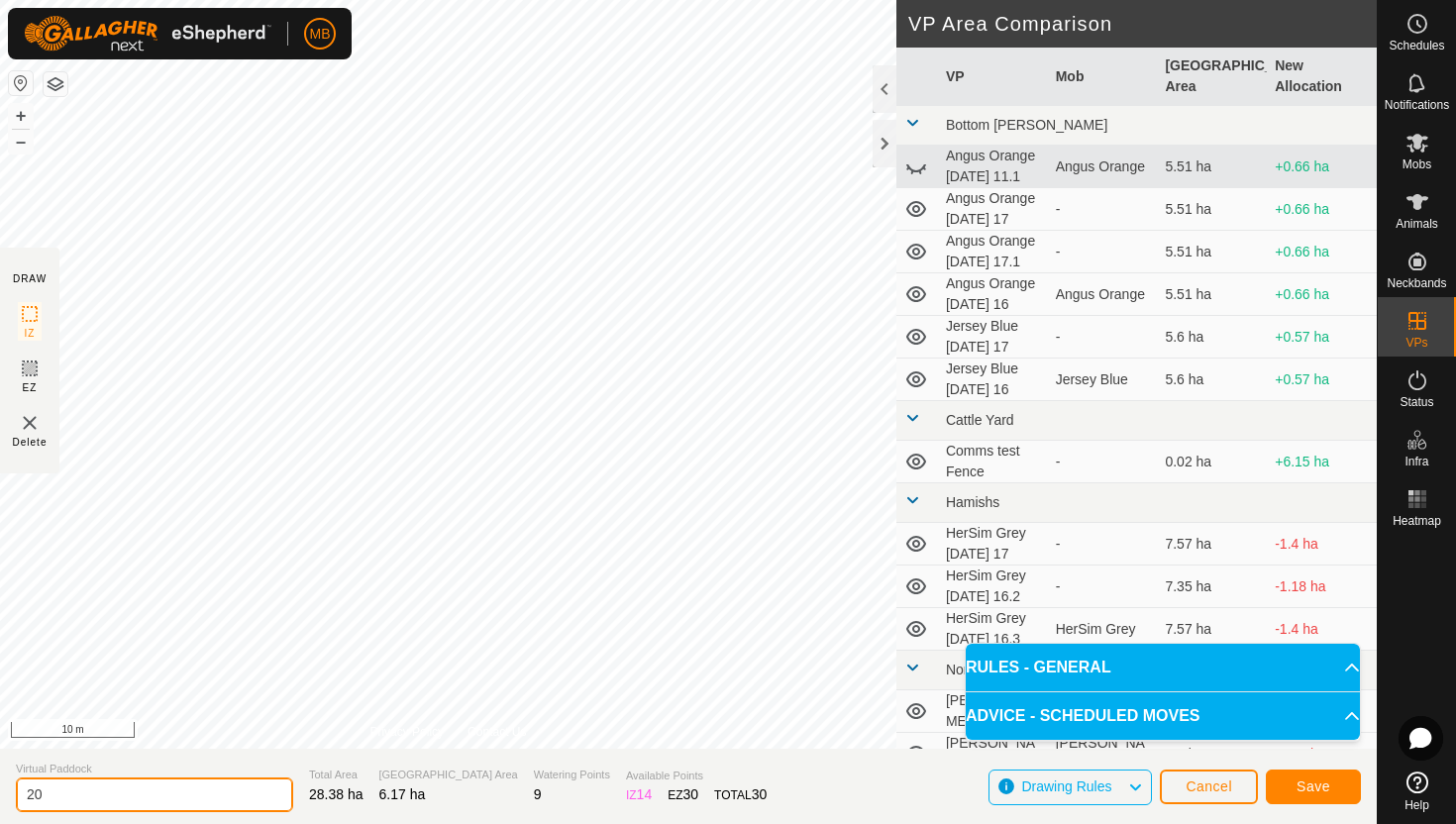 type on "2" 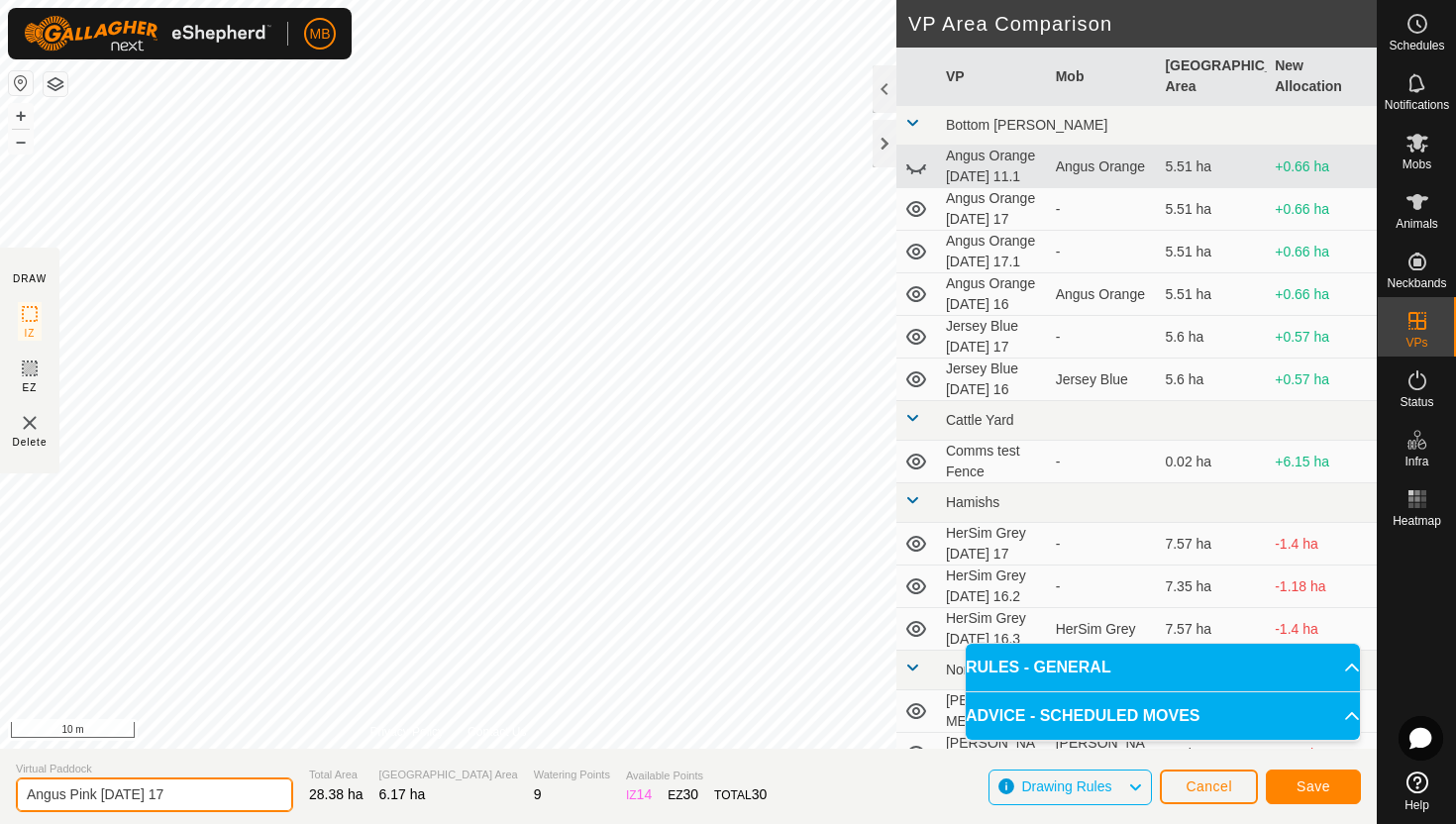type on "Angus Pink [DATE] 17" 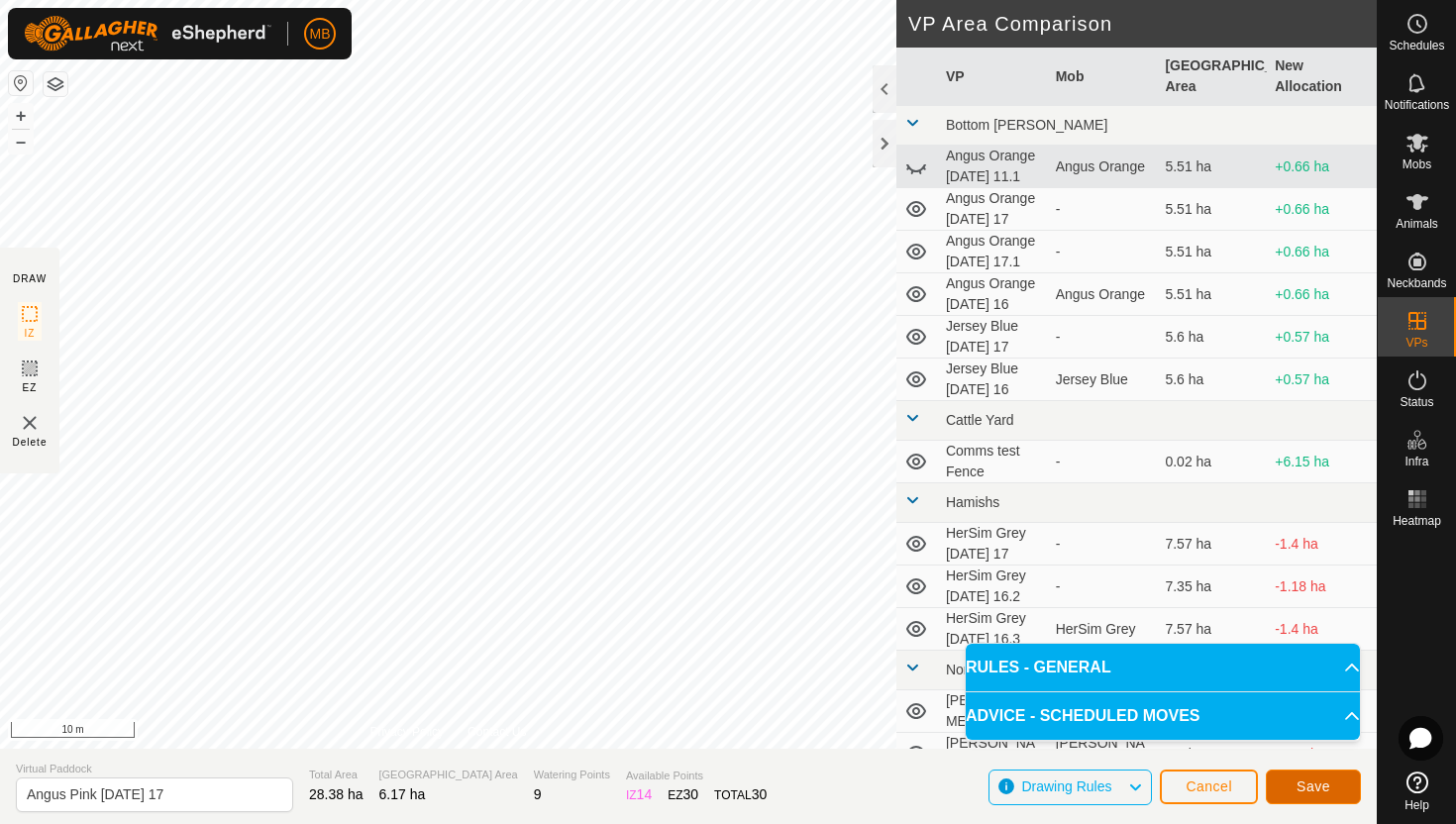 click on "Save" 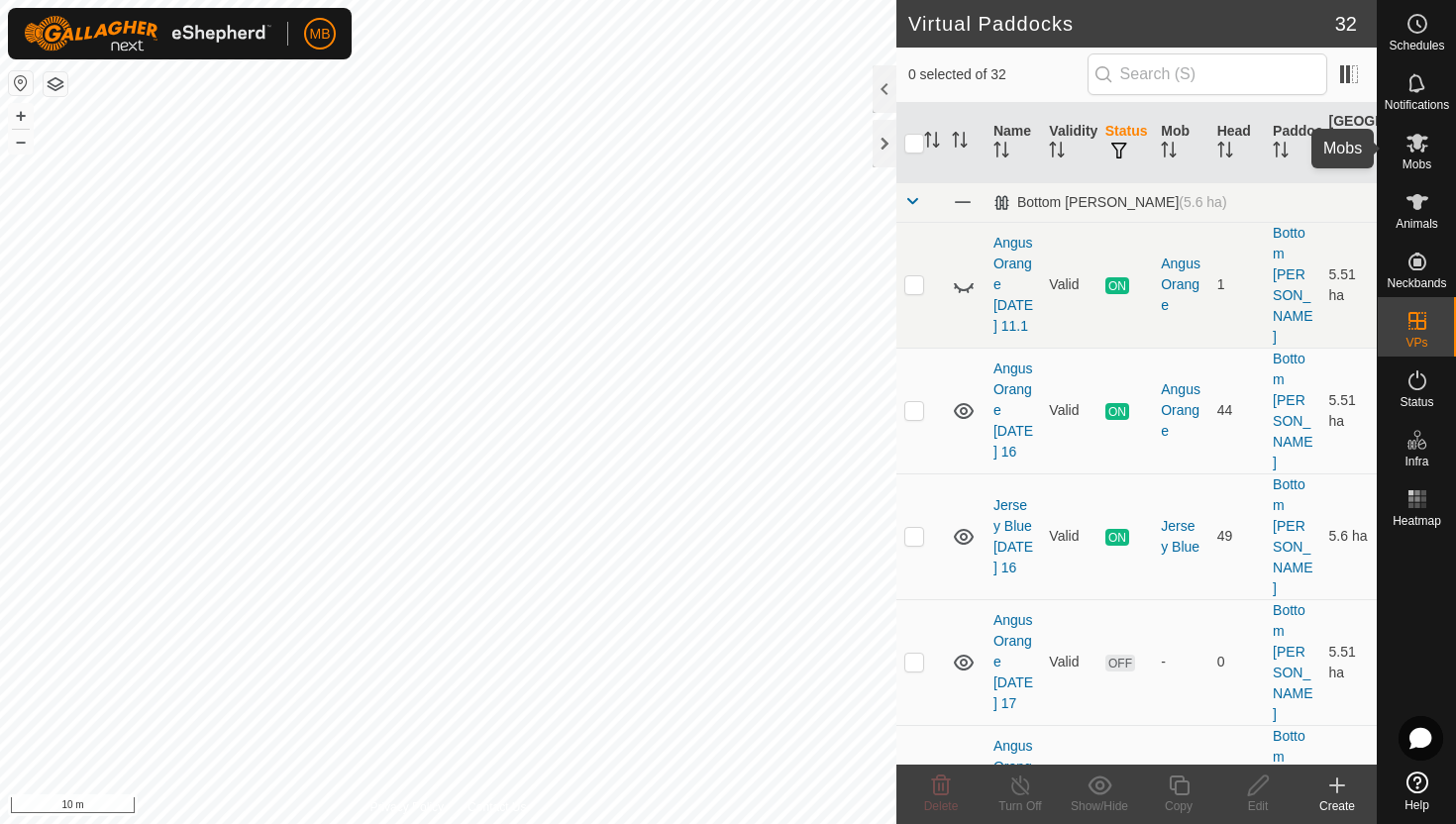 click 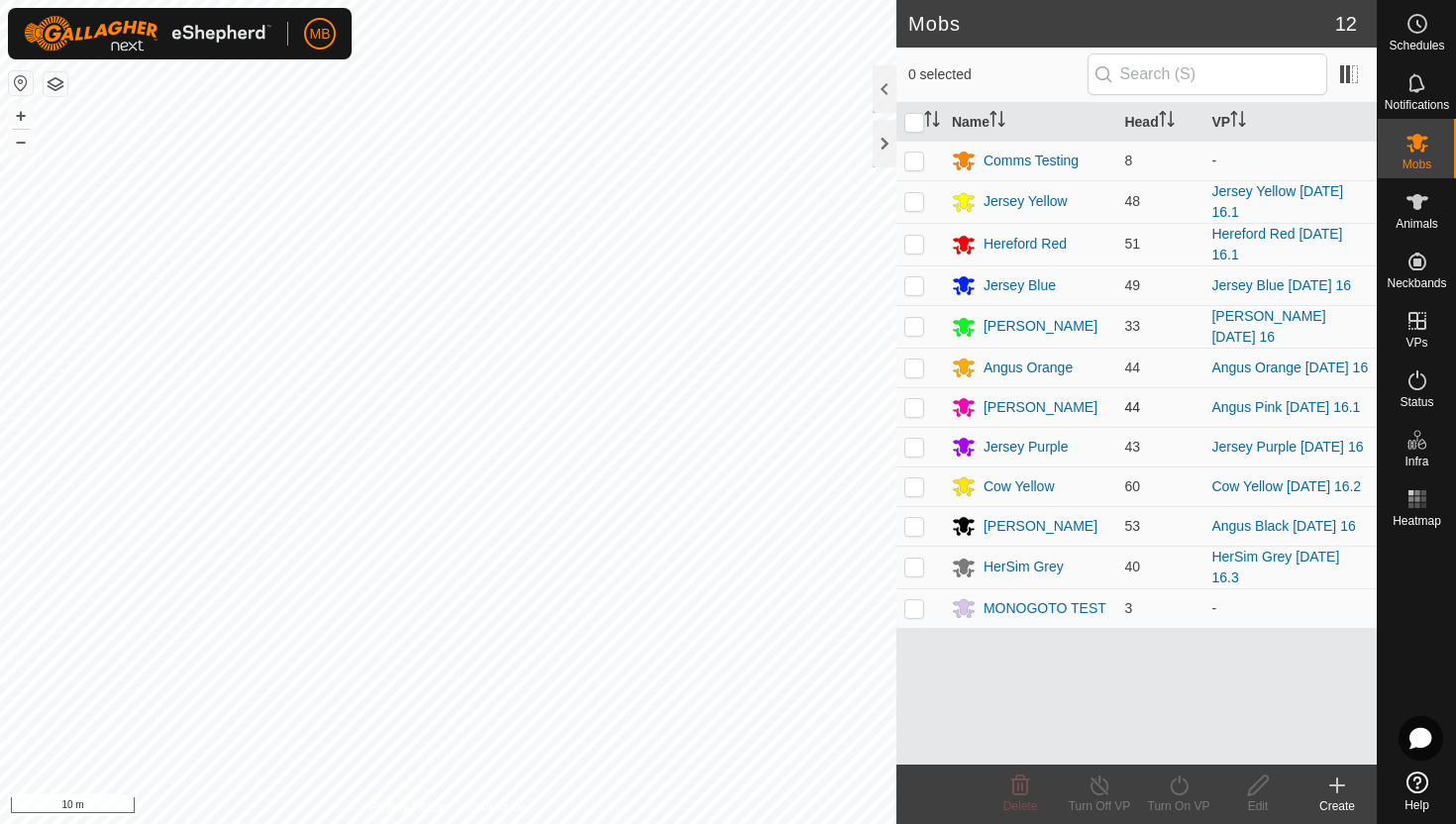 click at bounding box center [914, 407] 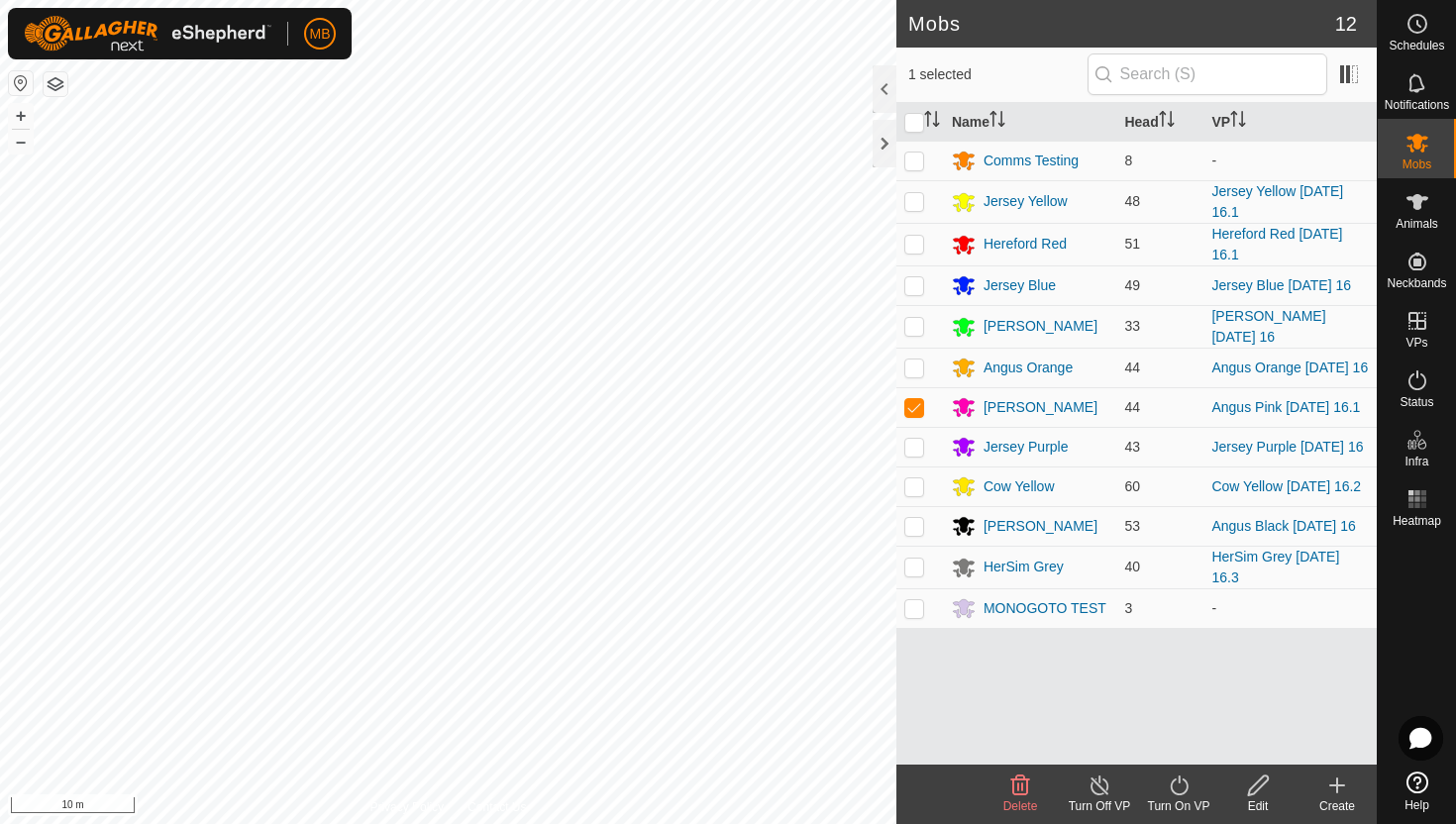click 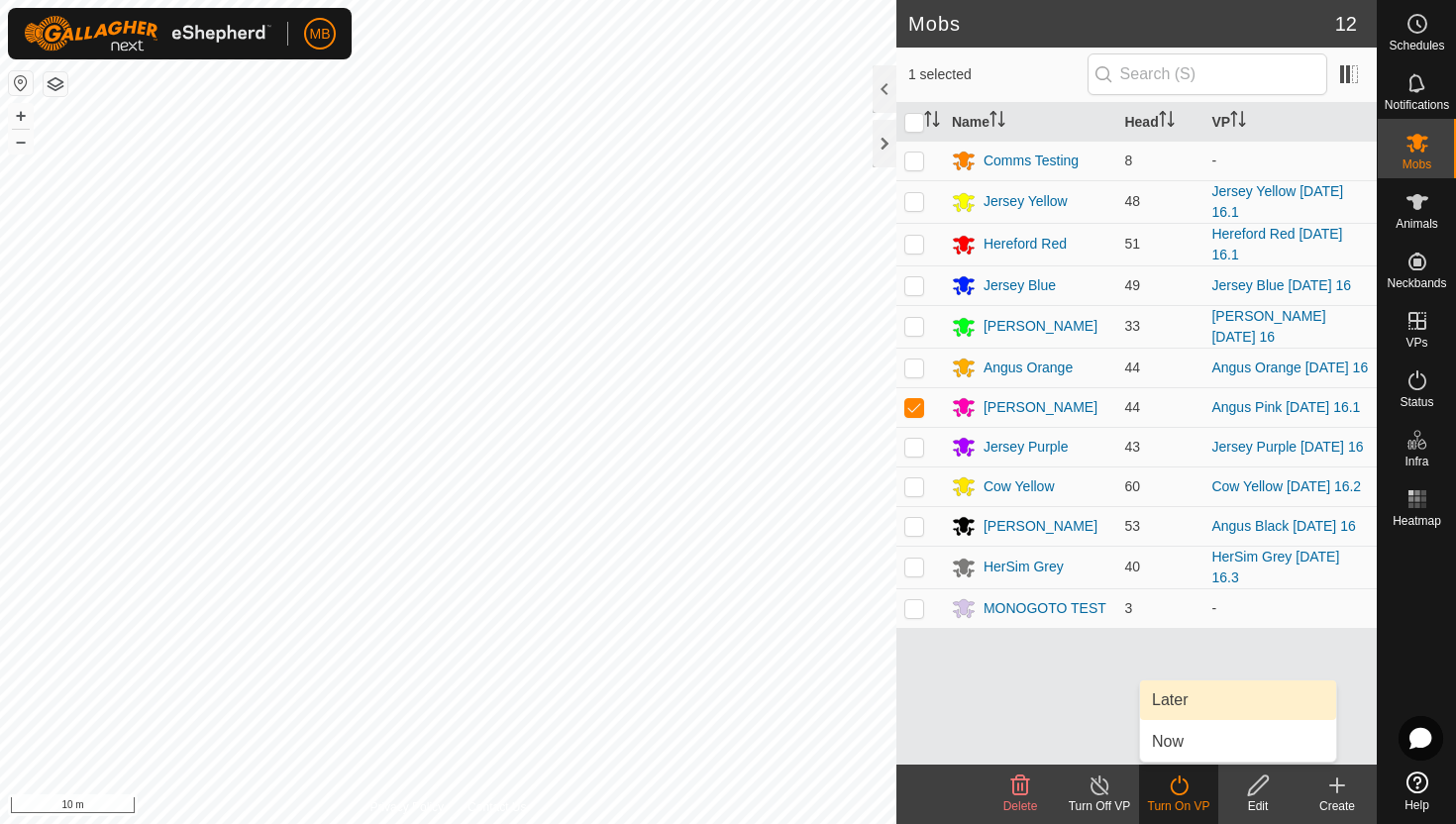 click on "Later" at bounding box center (1238, 700) 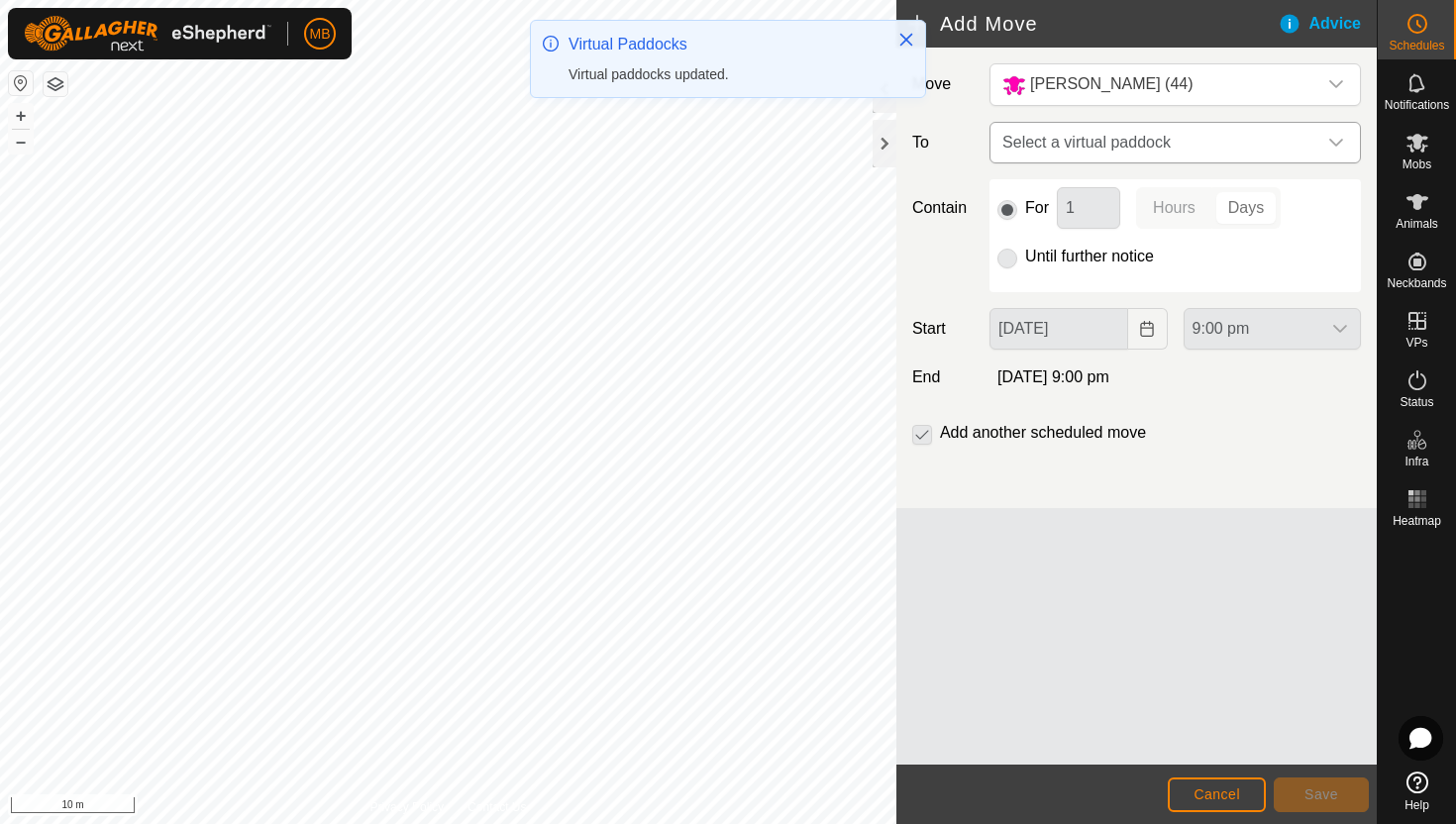 click 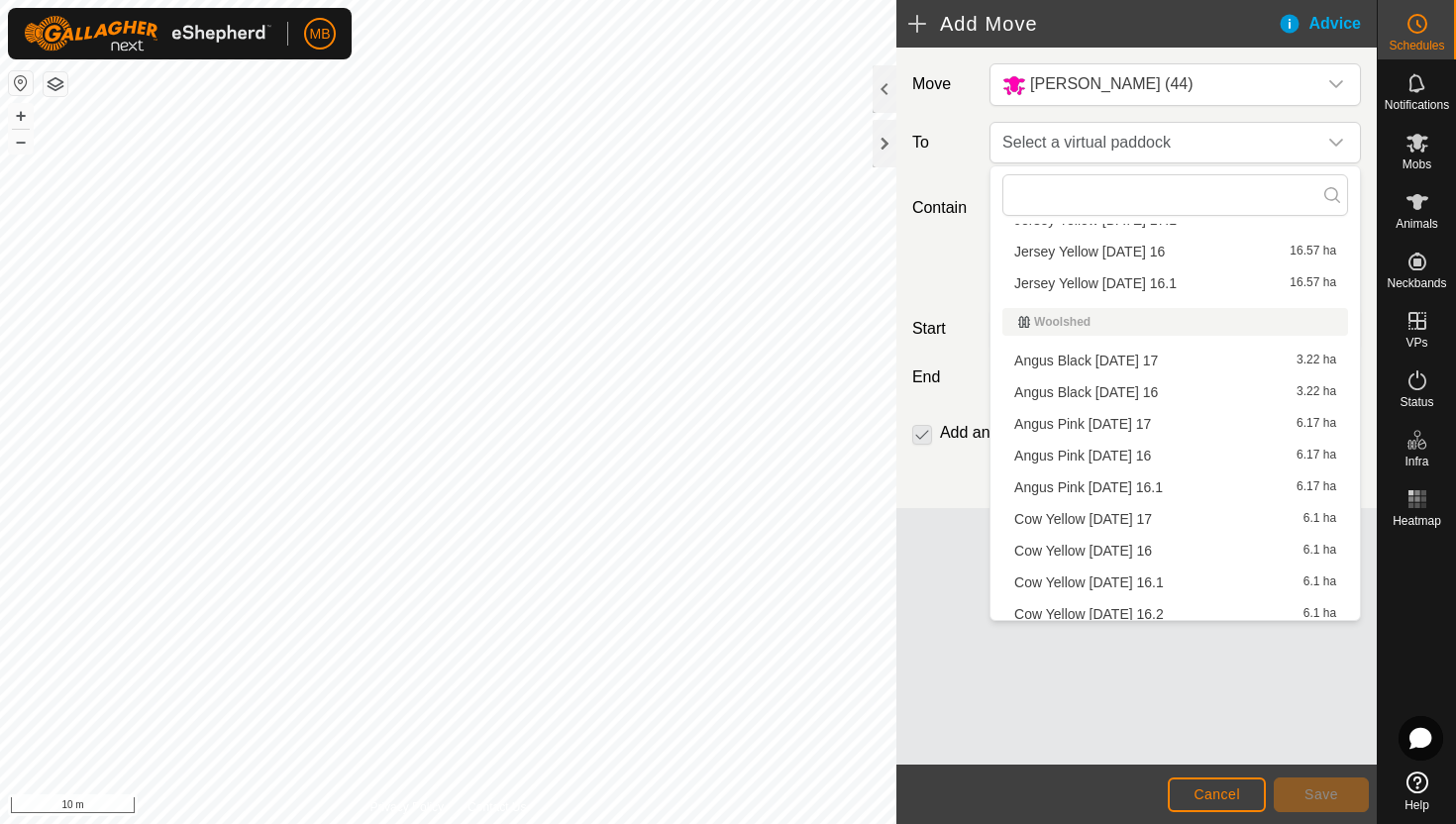 scroll, scrollTop: 935, scrollLeft: 0, axis: vertical 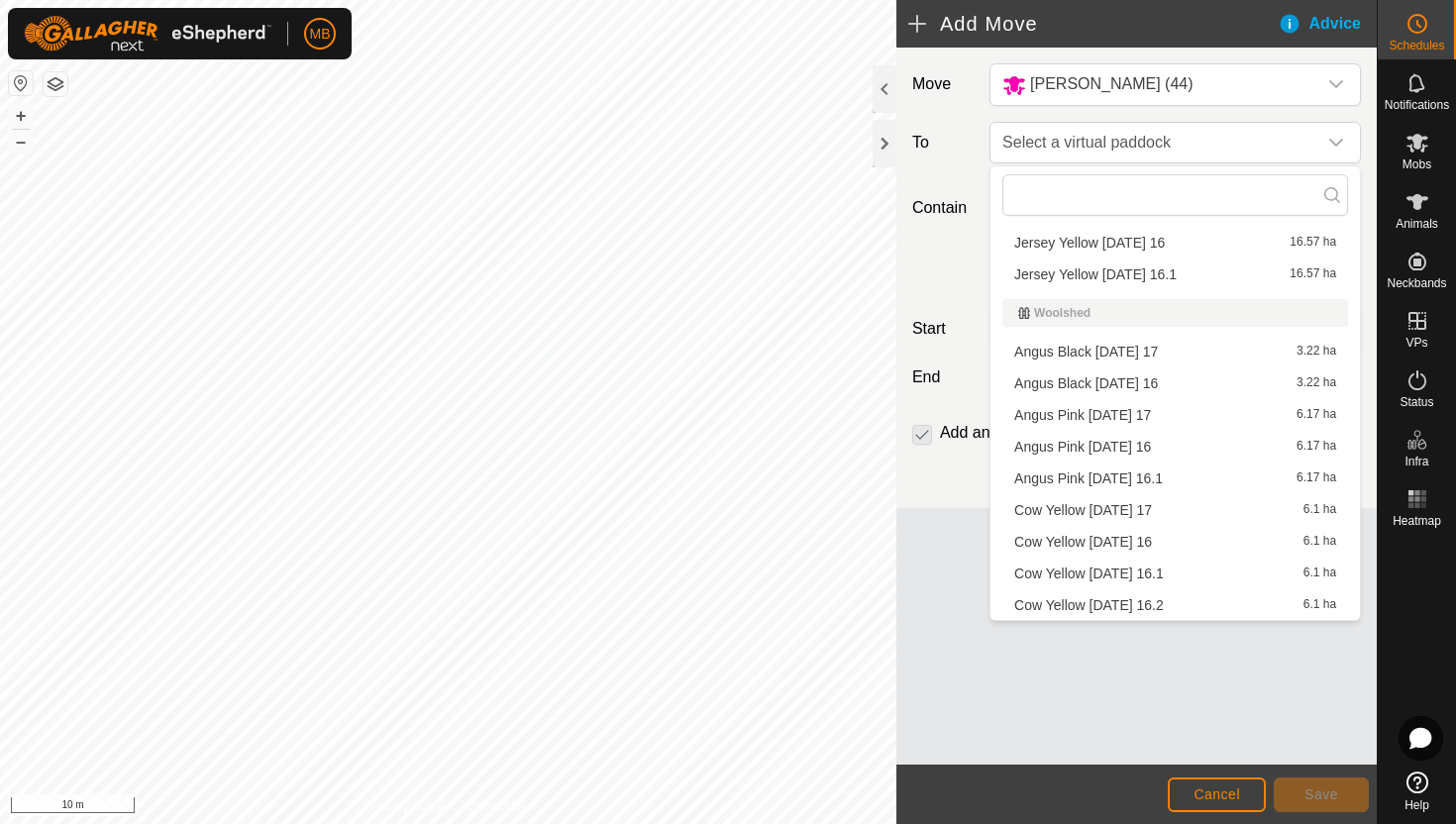 click on "Angus Pink [DATE] 17  6.17 ha" at bounding box center [1175, 415] 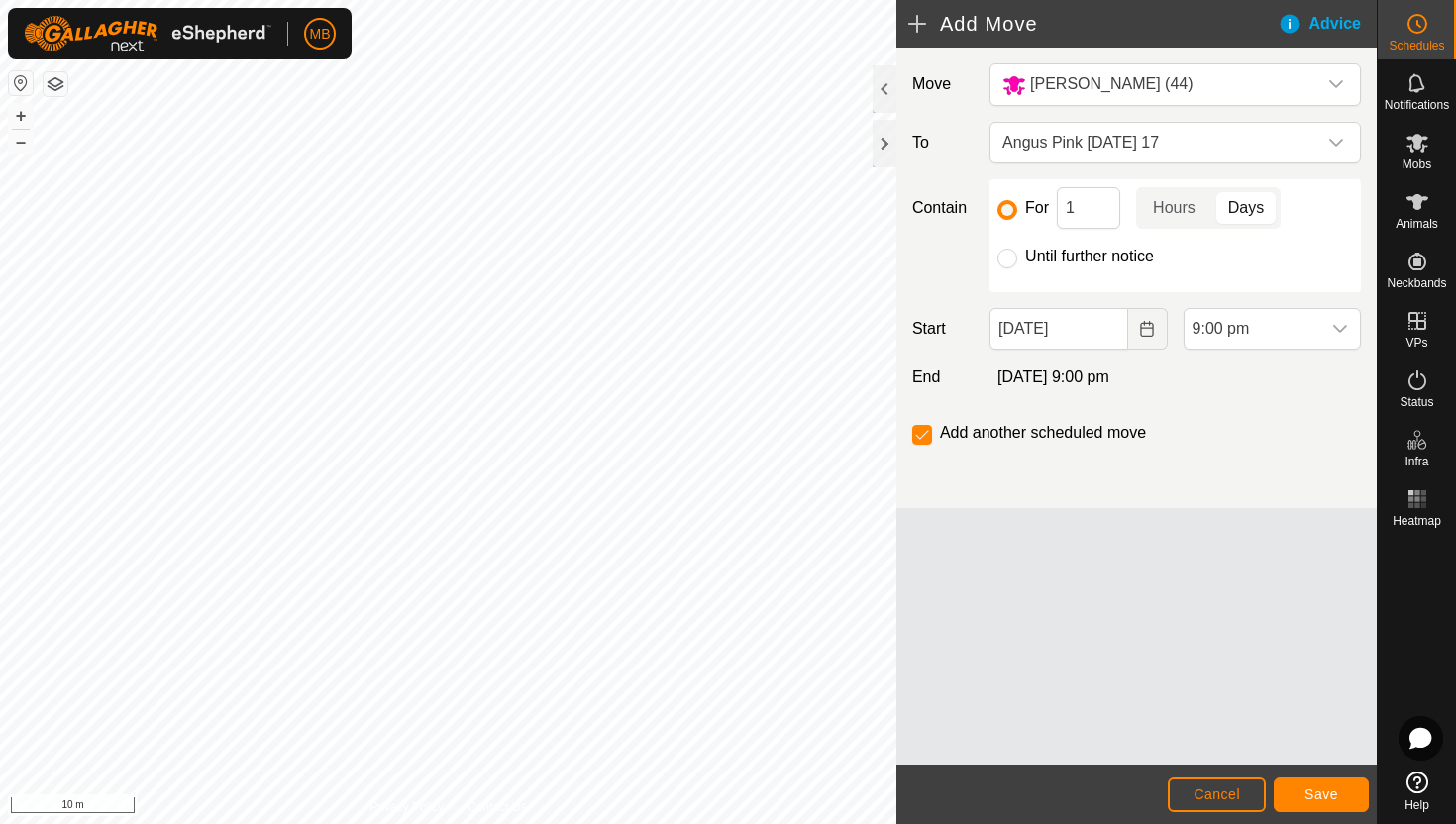 click on "Until further notice" 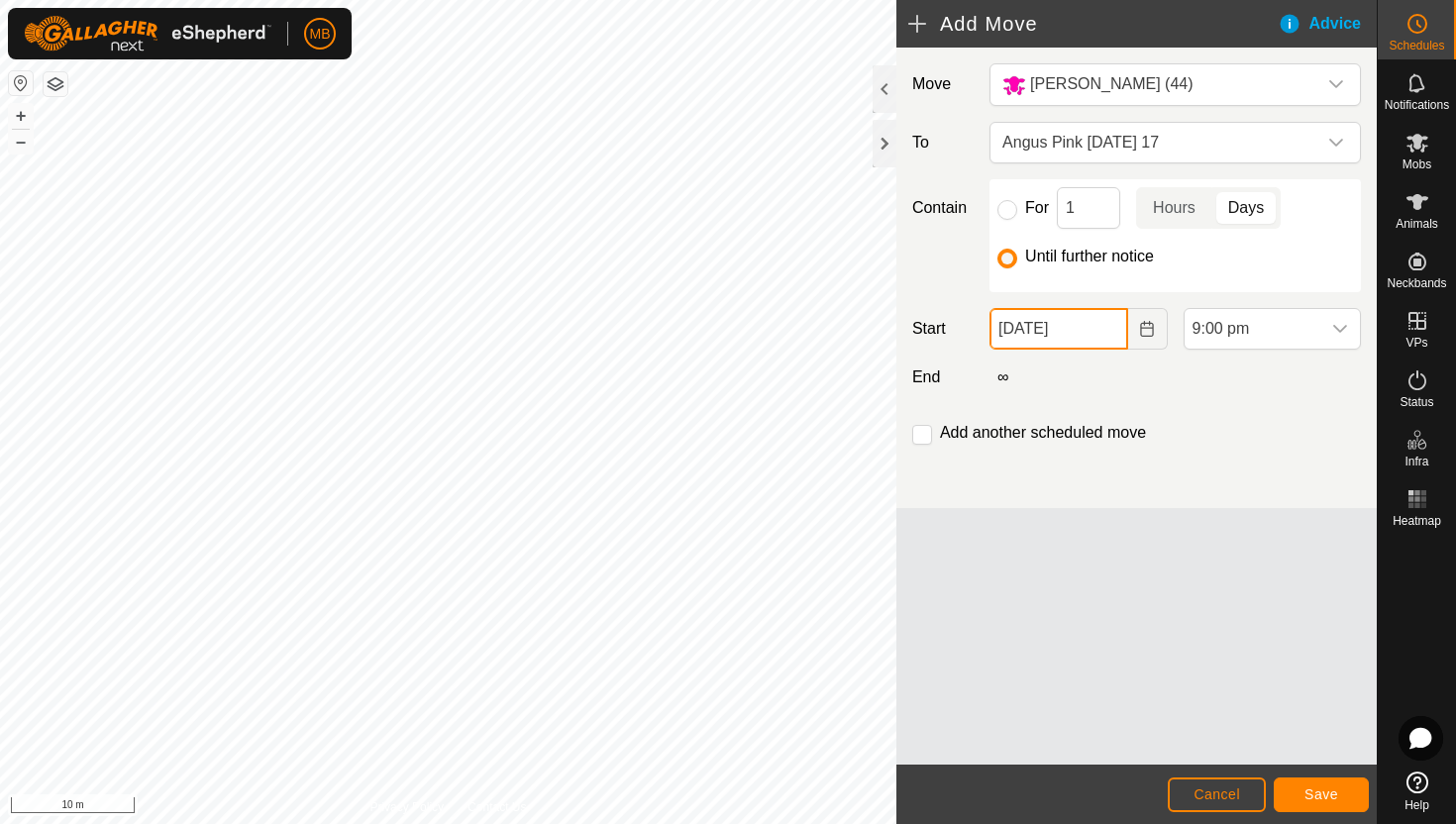 click on "[DATE]" 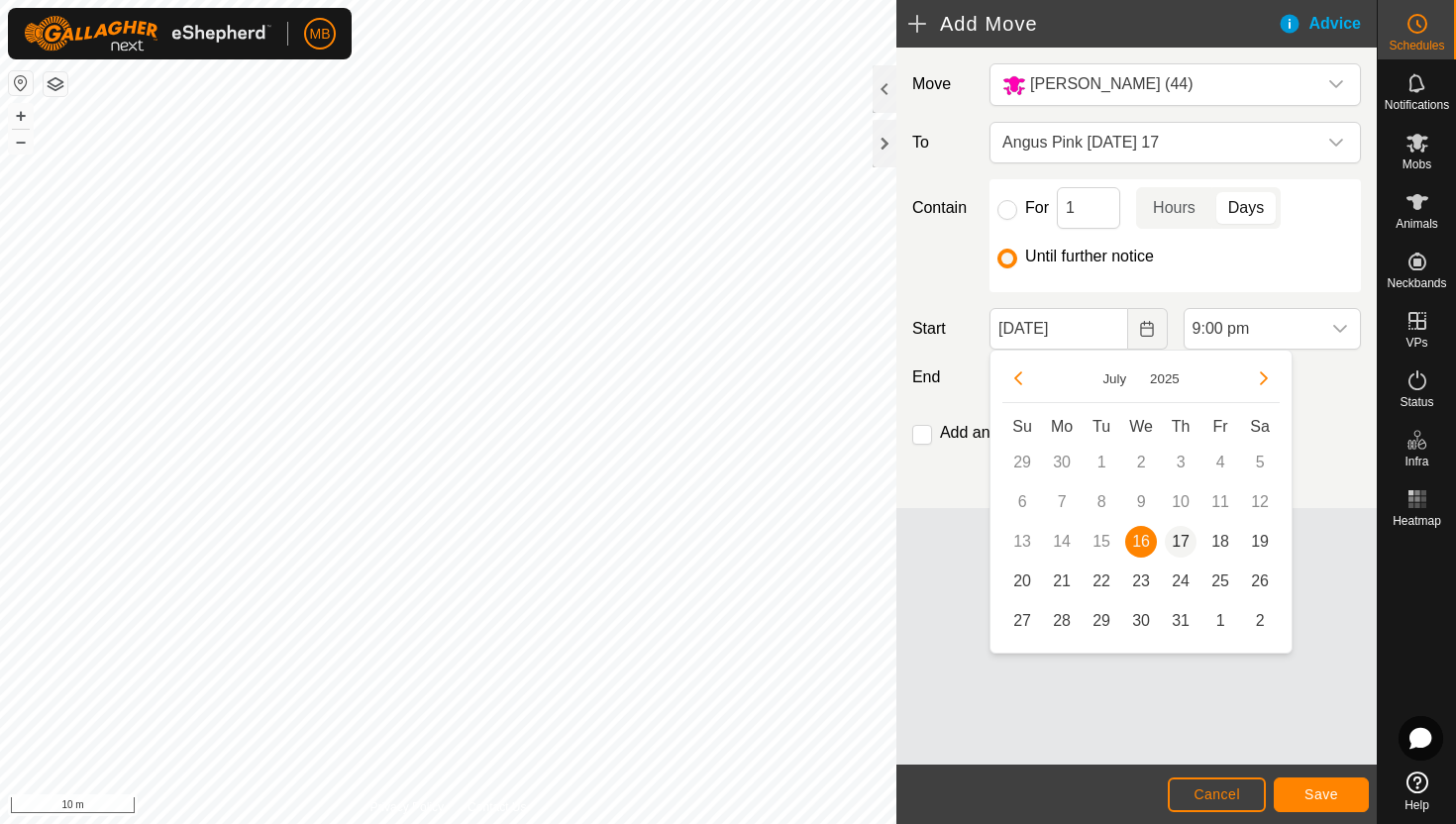 click on "17" at bounding box center [1181, 542] 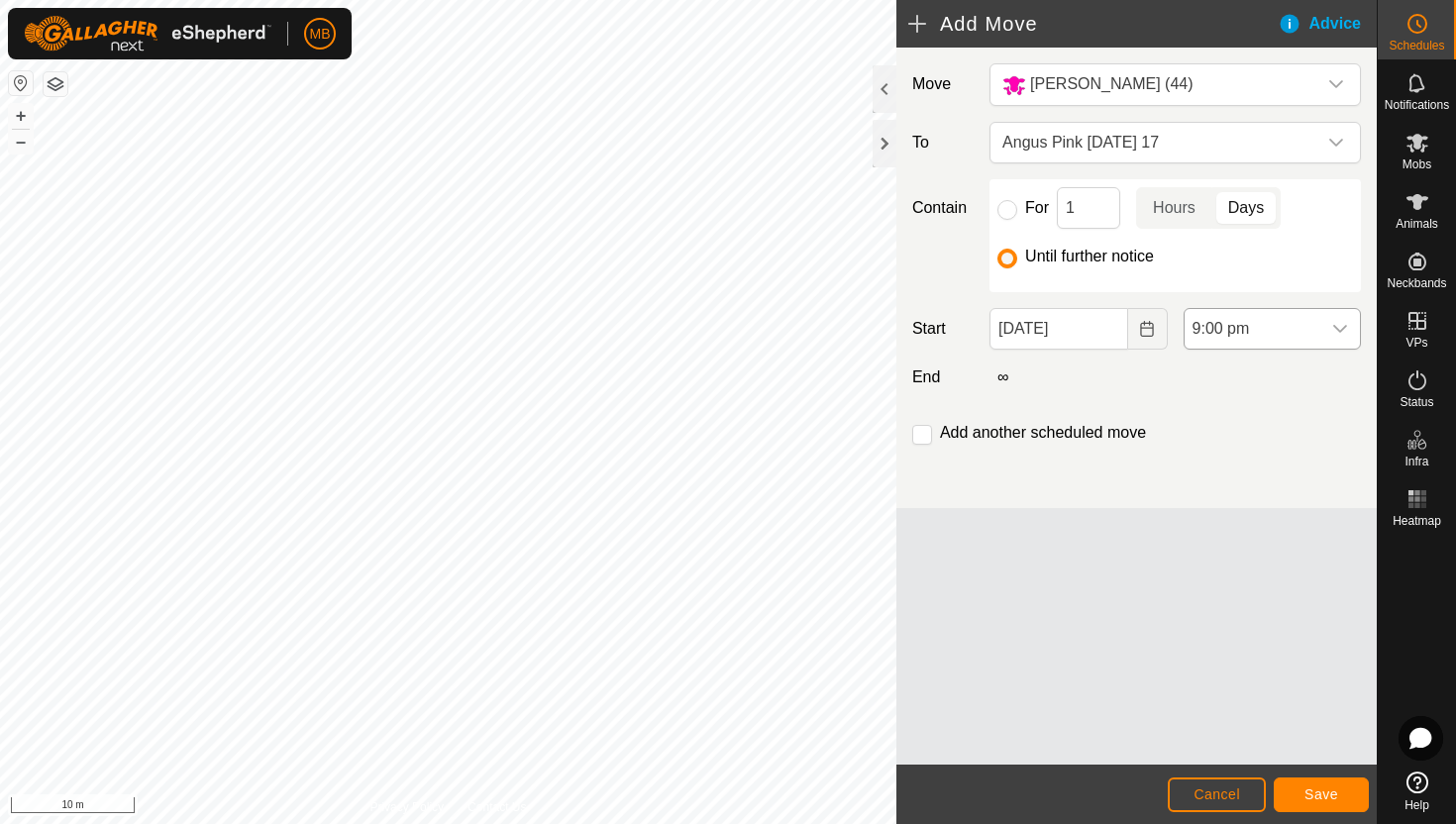 click on "9:00 pm" at bounding box center [1252, 329] 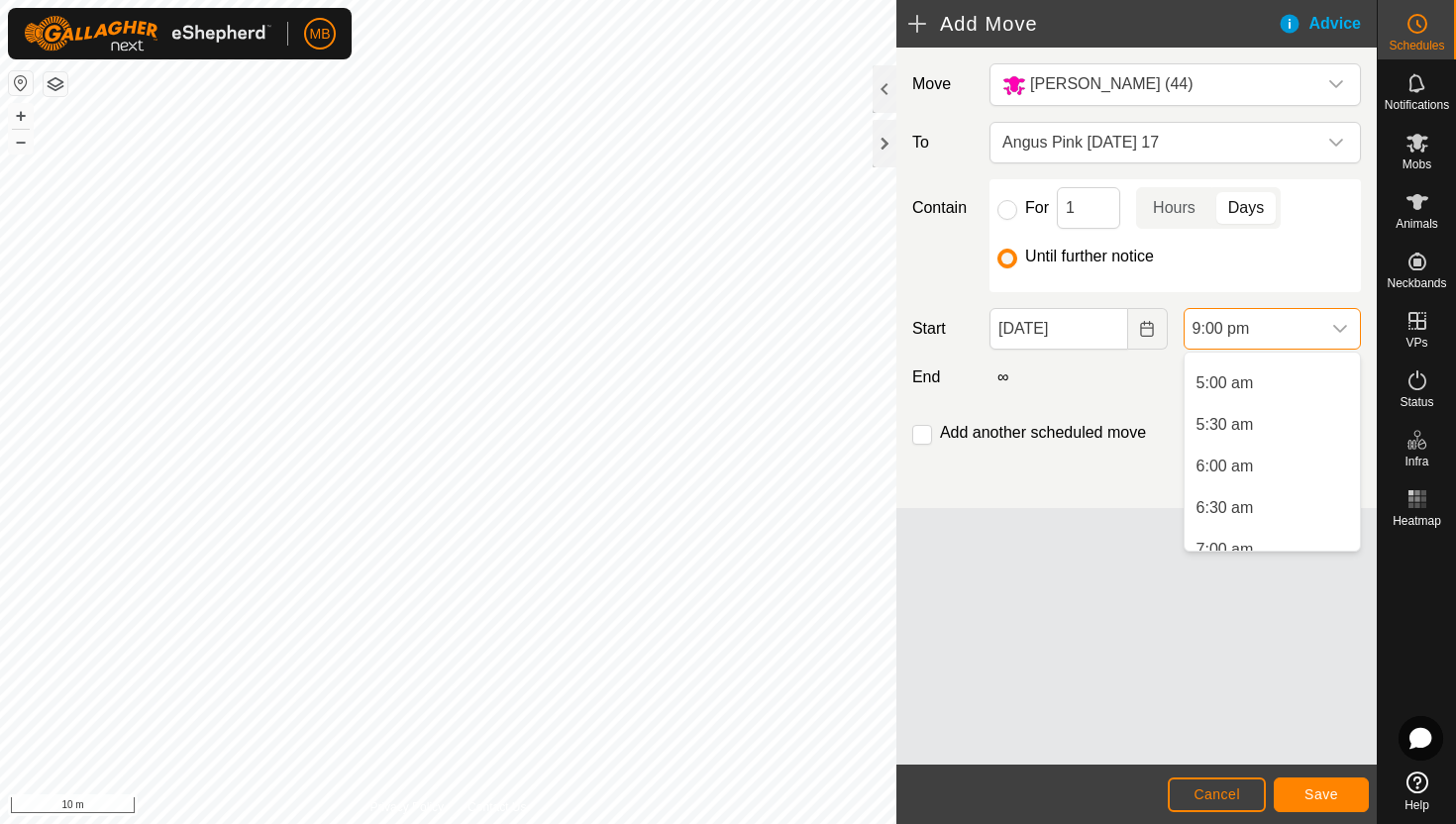 scroll, scrollTop: 398, scrollLeft: 0, axis: vertical 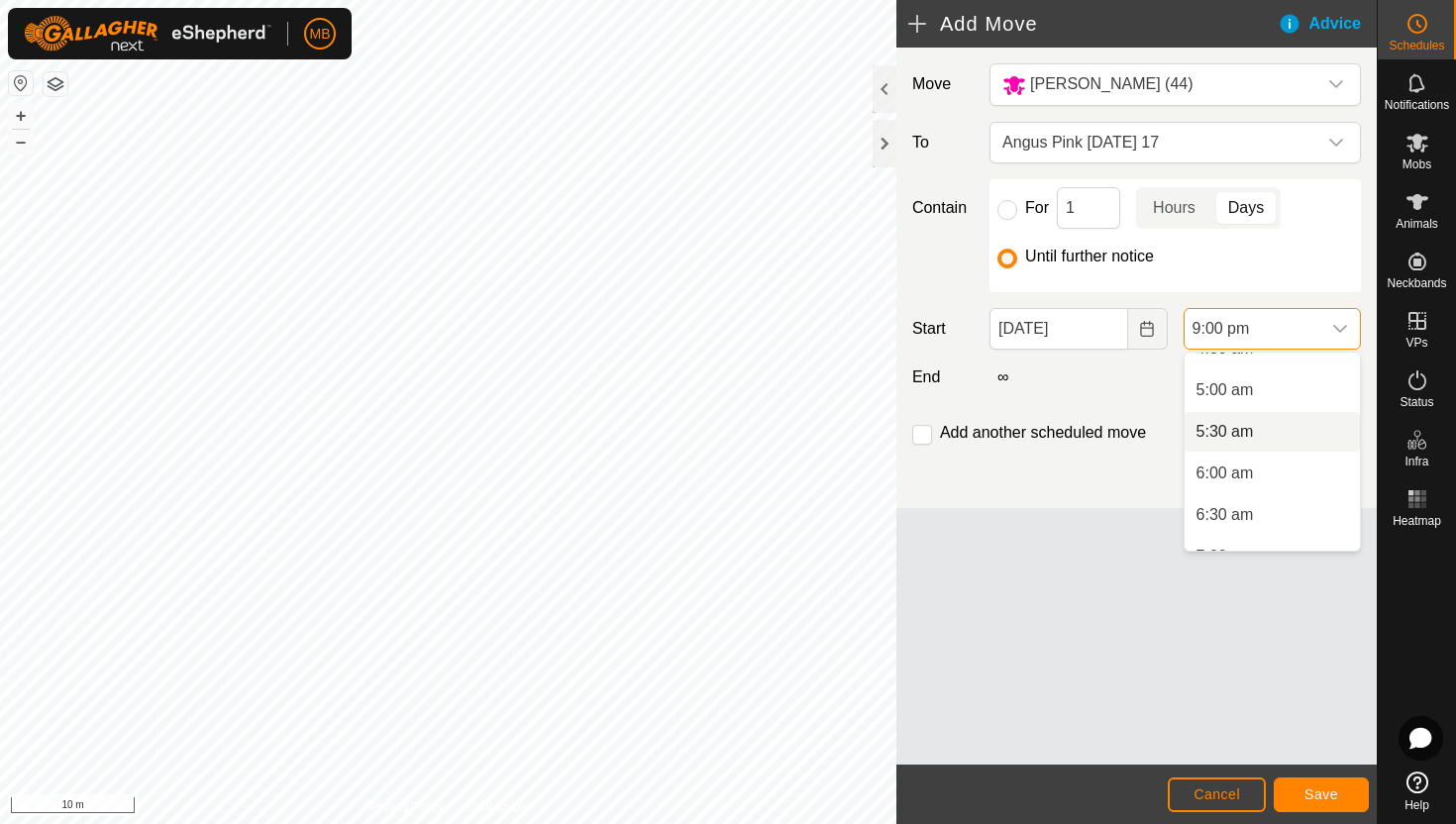 click on "5:30 am" at bounding box center (1272, 432) 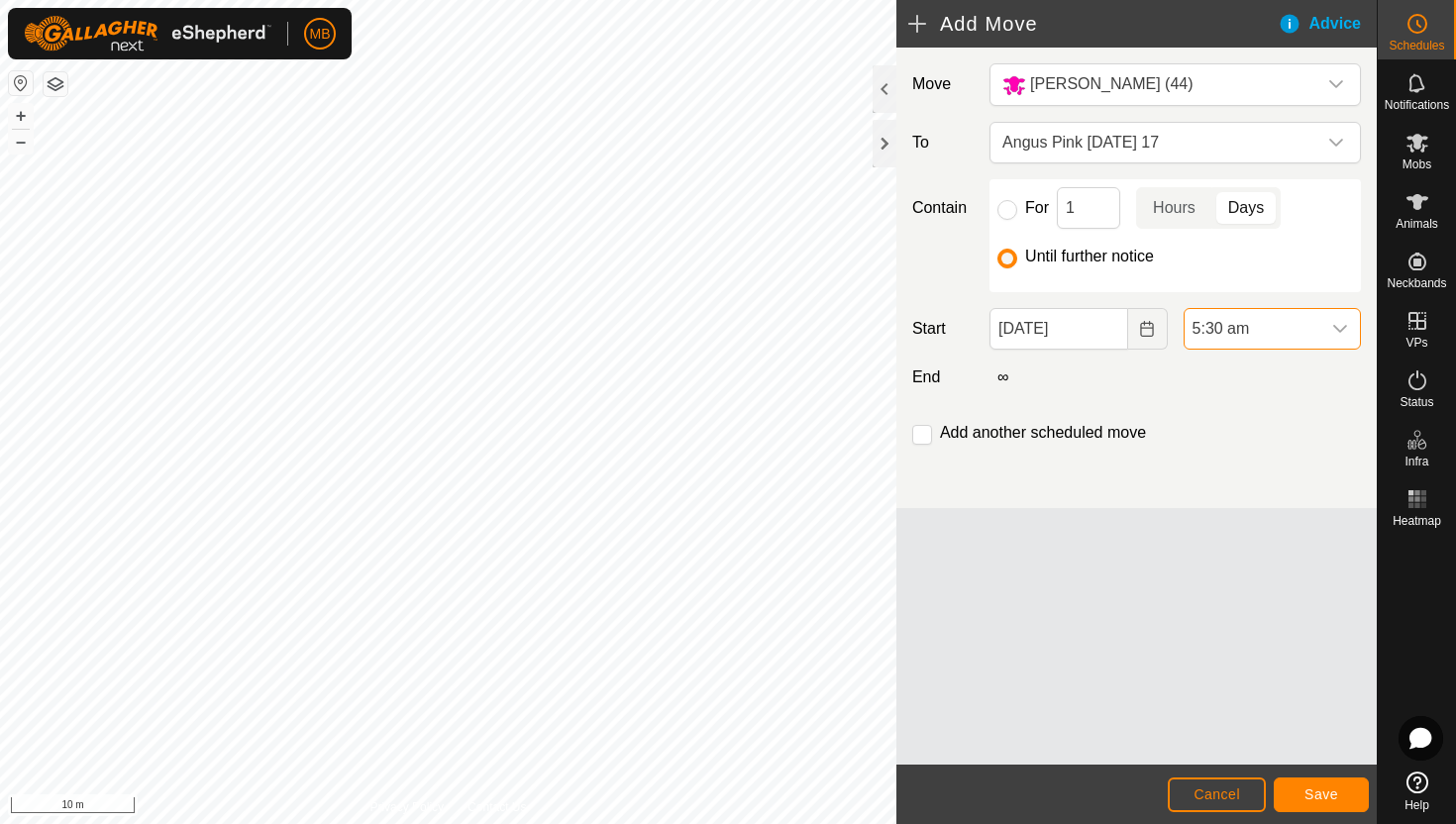 scroll, scrollTop: 1589, scrollLeft: 0, axis: vertical 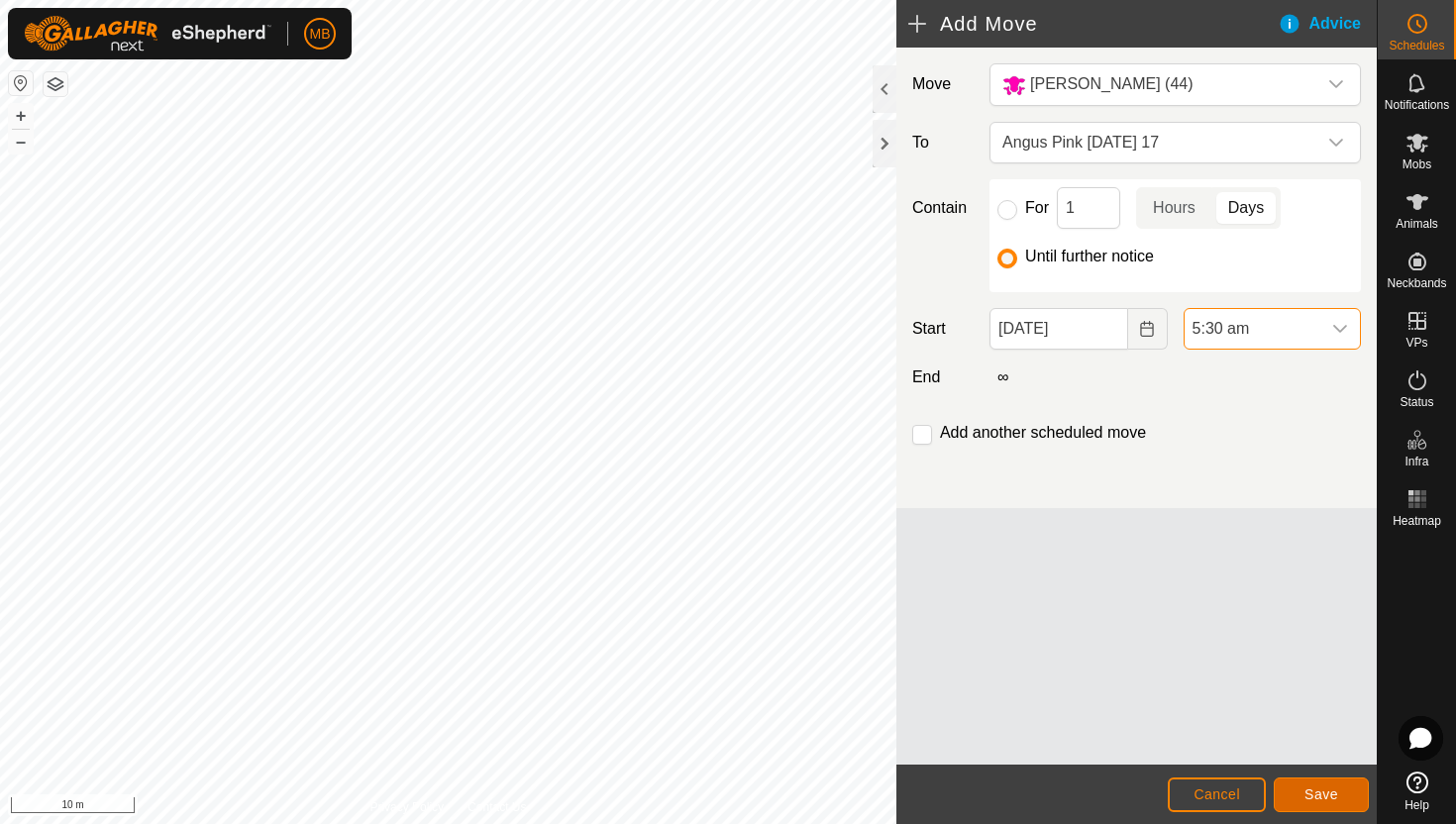 click on "Save" 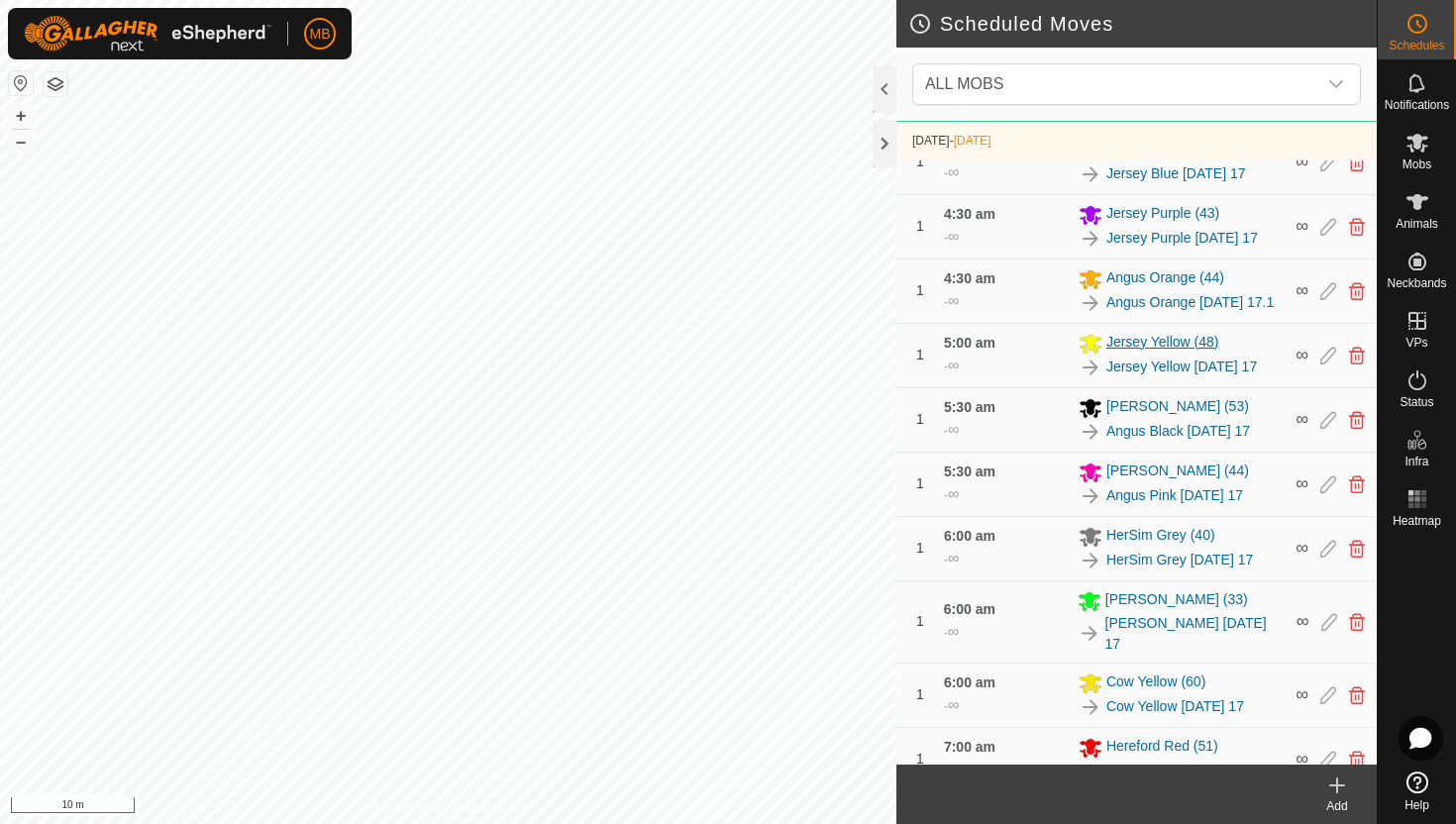 scroll, scrollTop: 450, scrollLeft: 0, axis: vertical 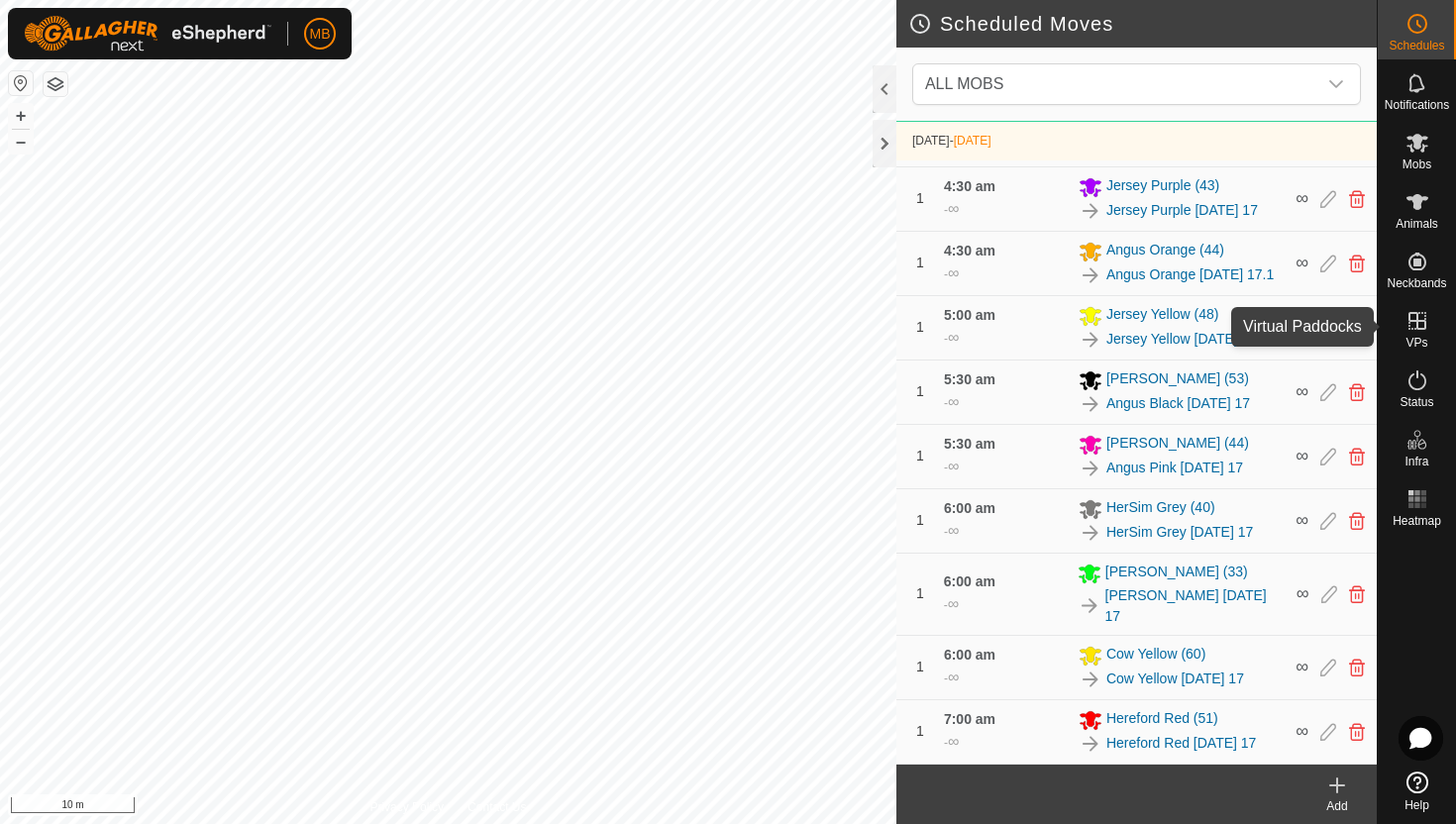 click 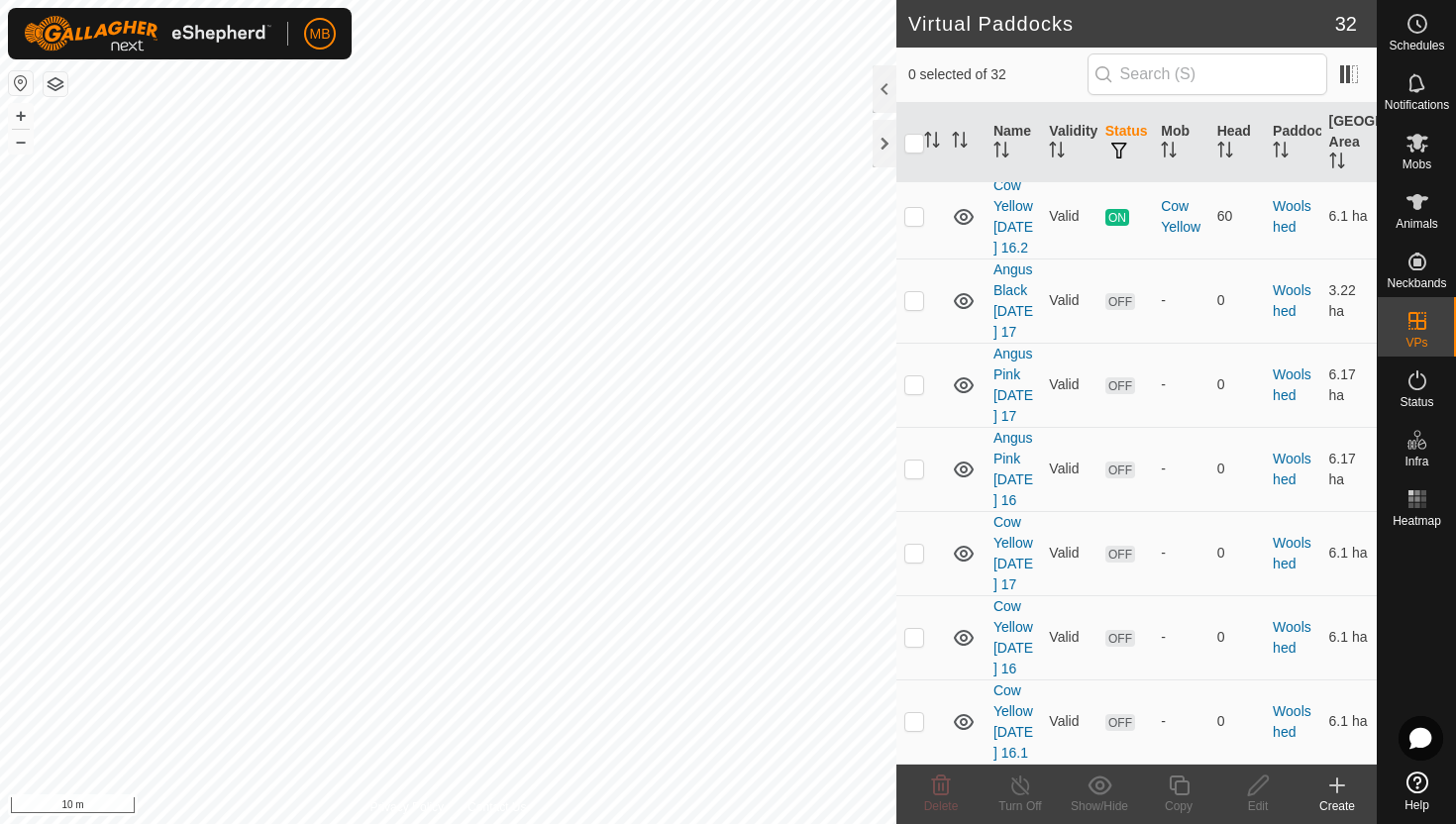 scroll, scrollTop: 3387, scrollLeft: 0, axis: vertical 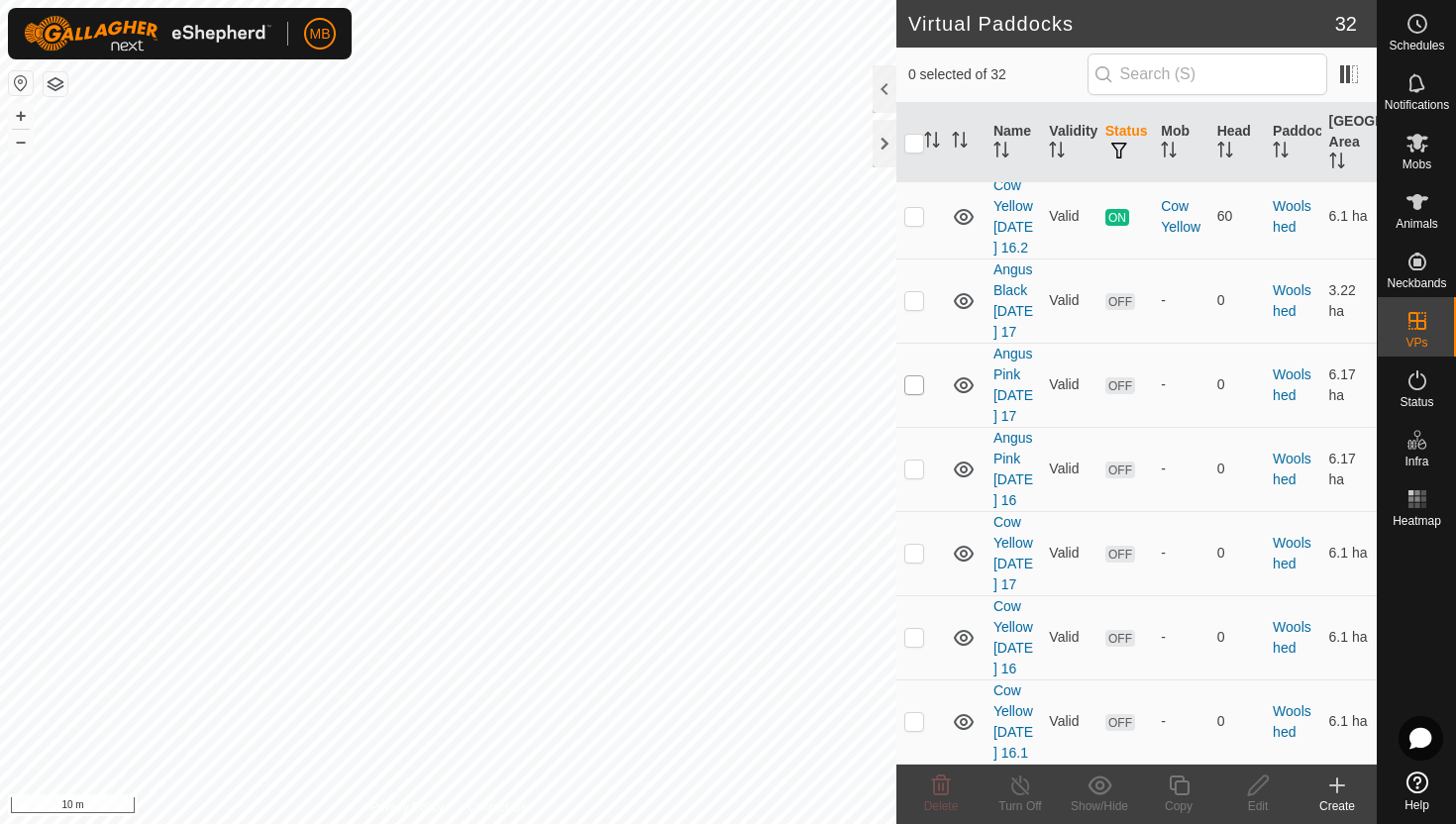 click at bounding box center (914, 385) 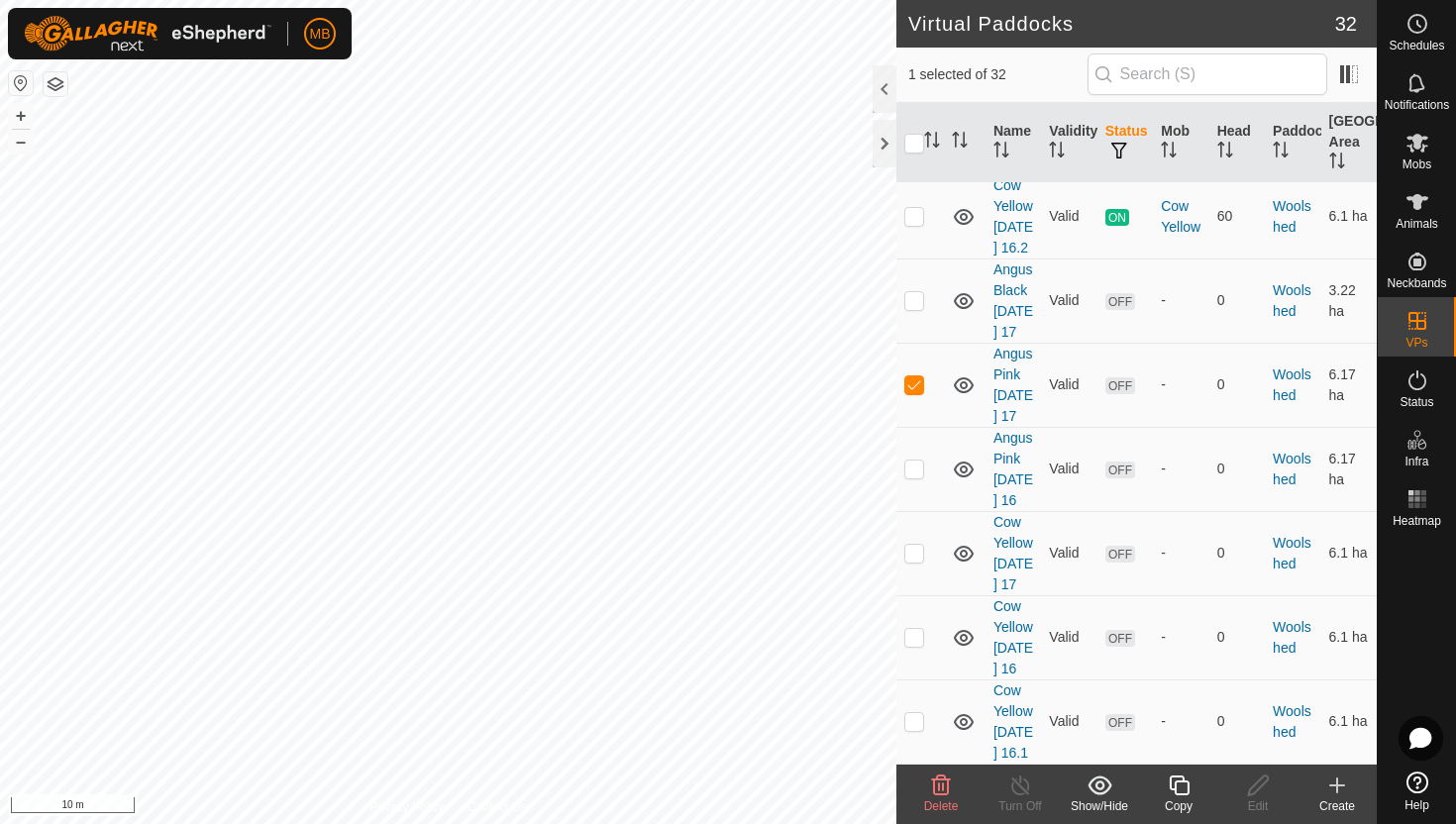 click 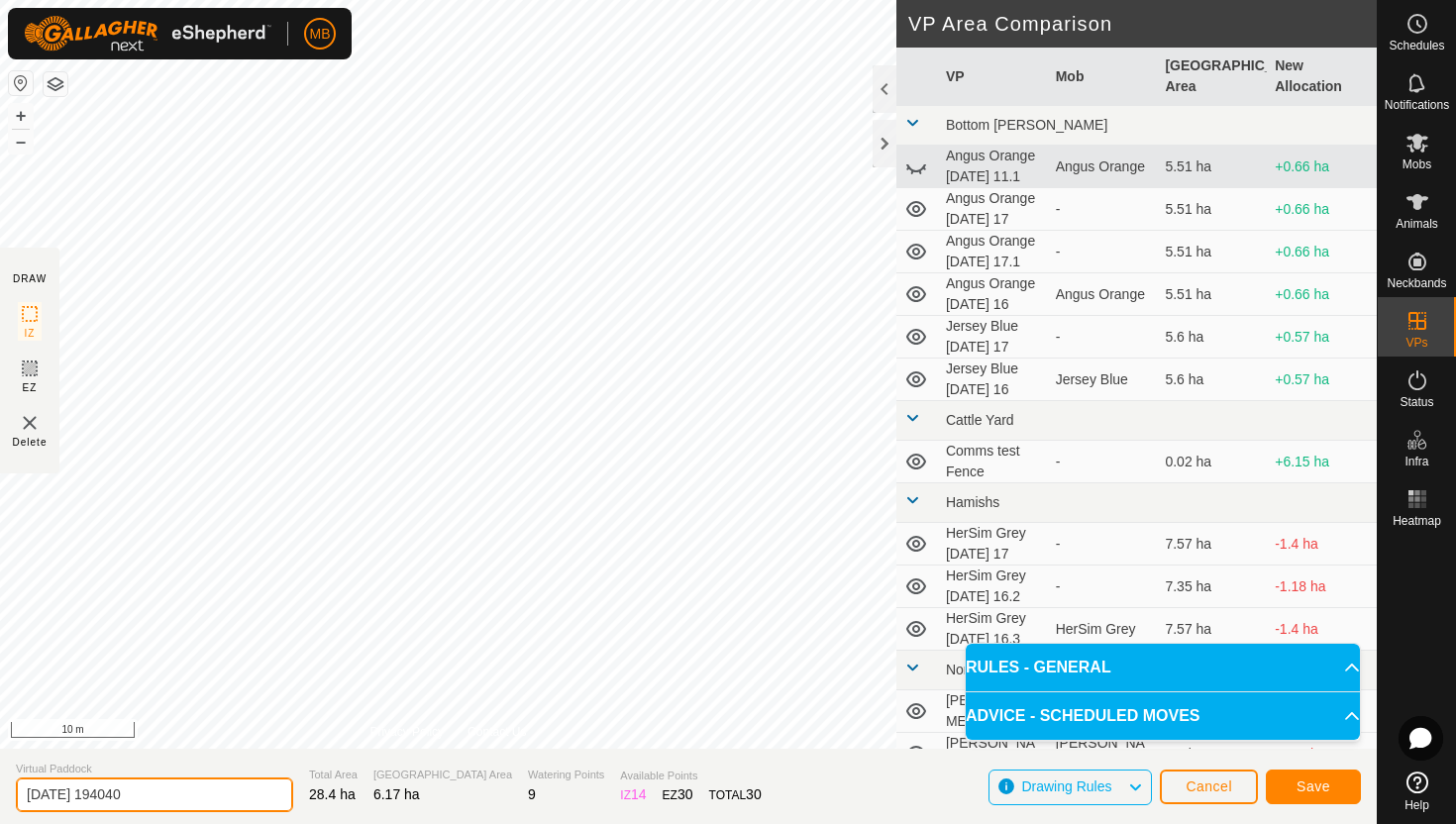 click on "[DATE] 194040" 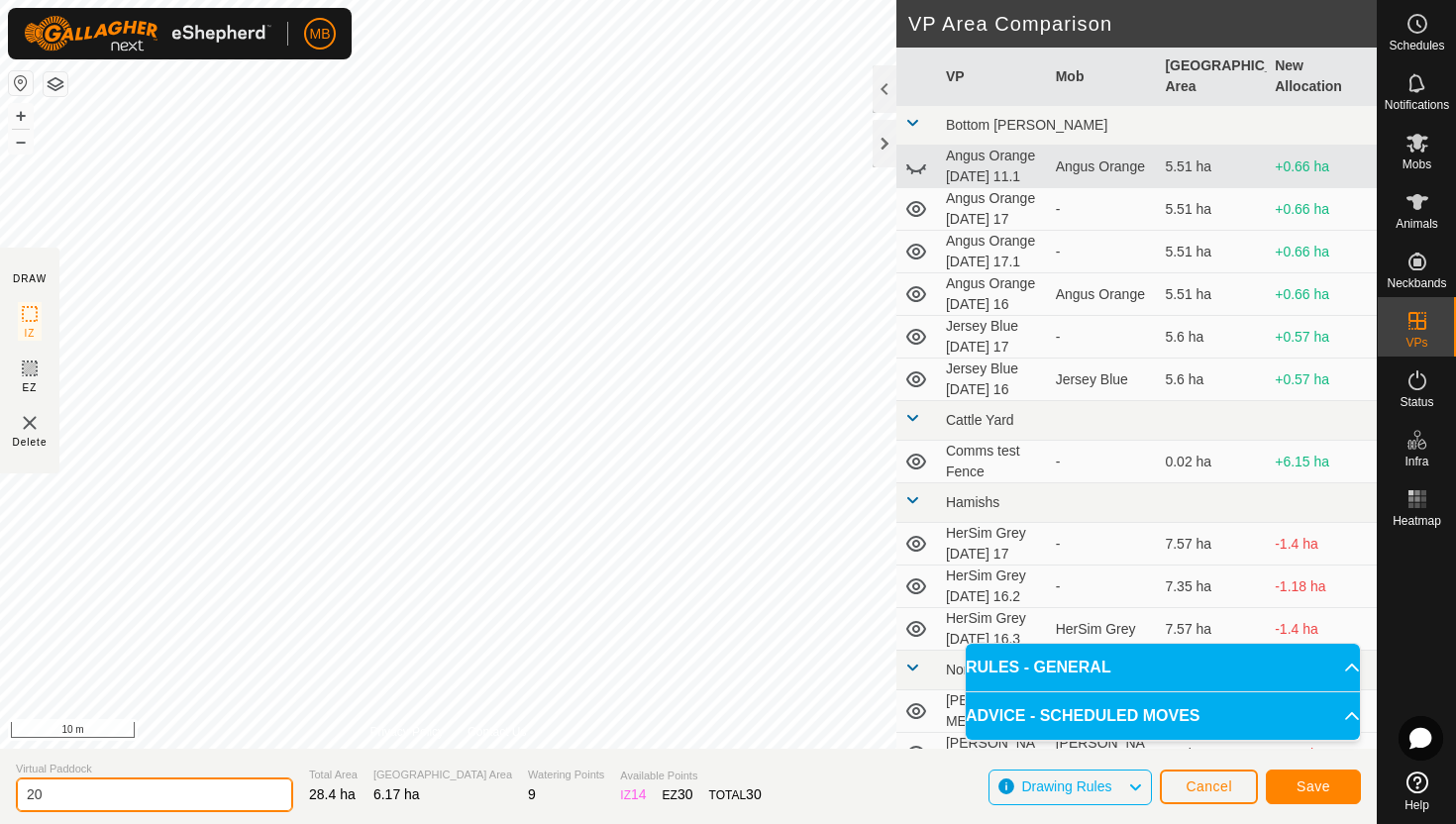 type on "2" 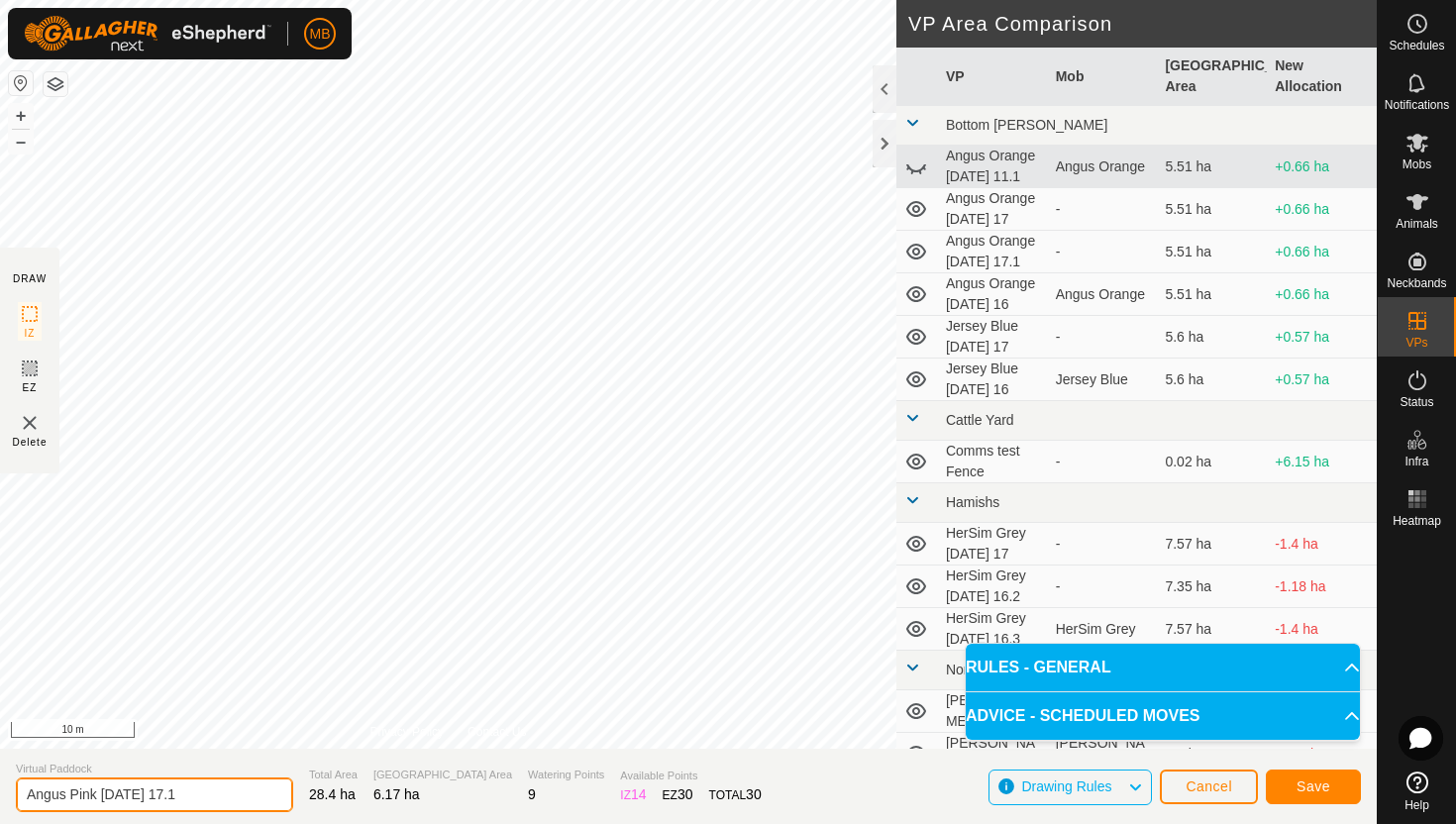 type on "Angus Pink [DATE] 17.1" 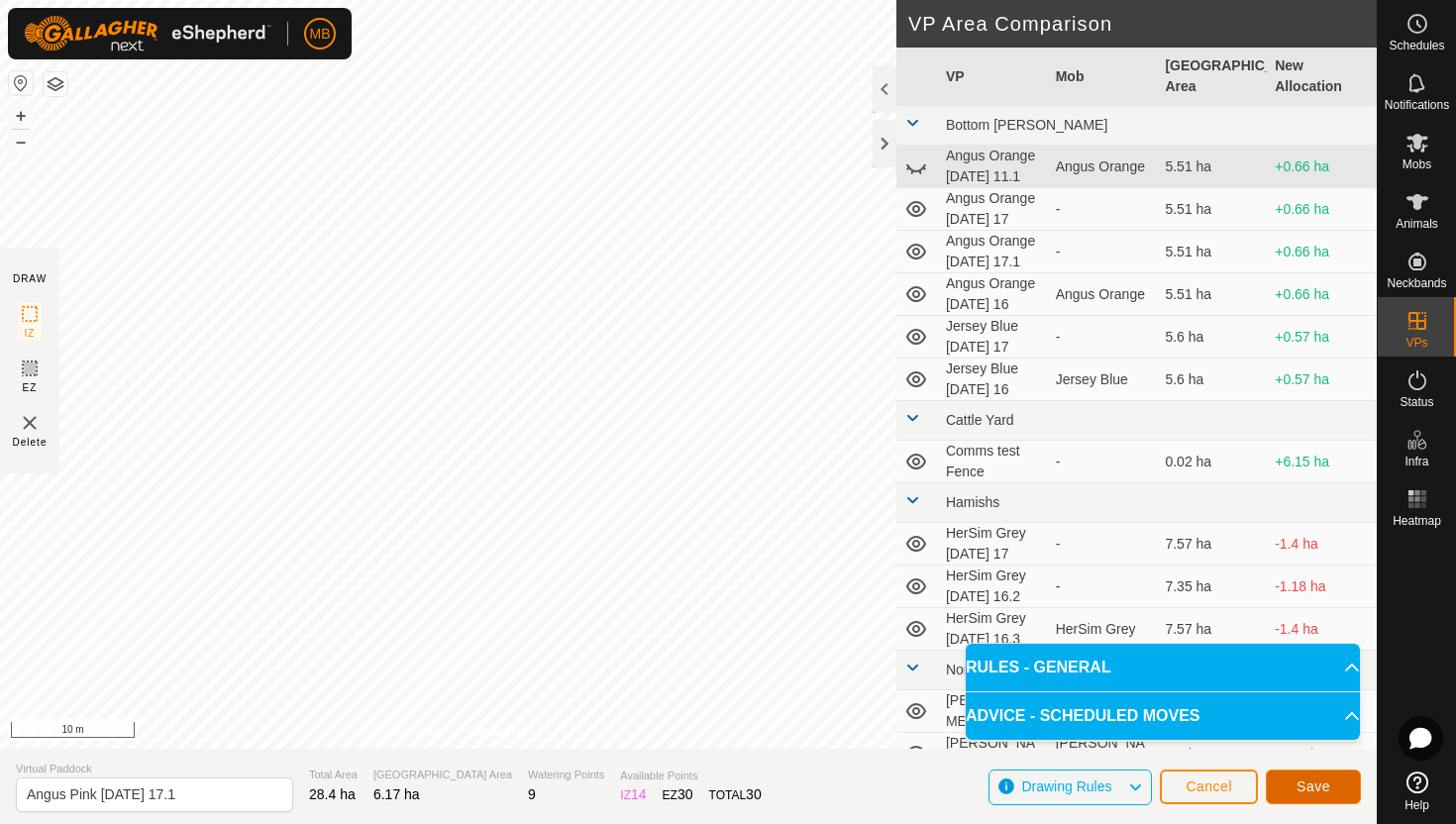 click on "Save" 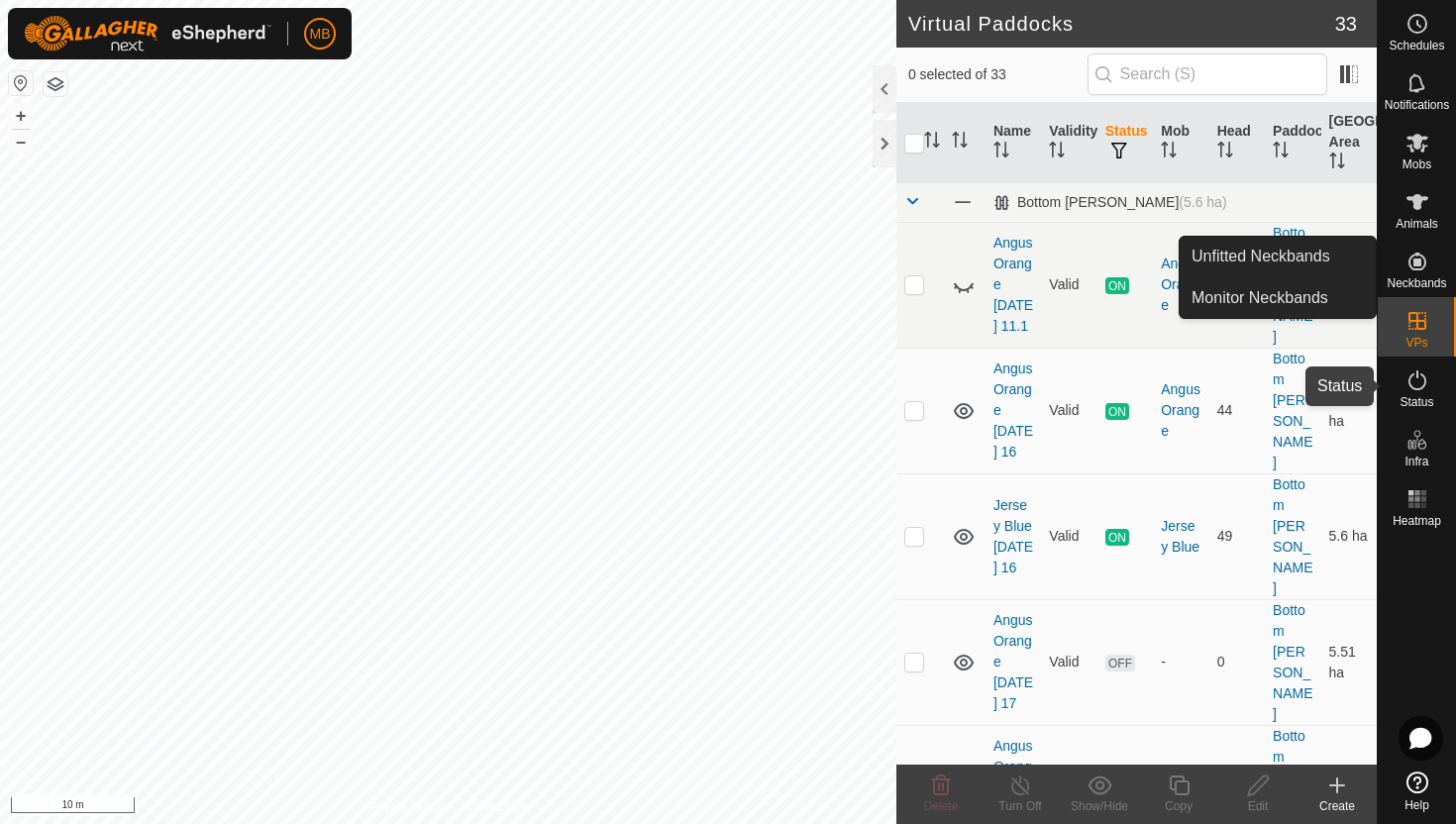 click 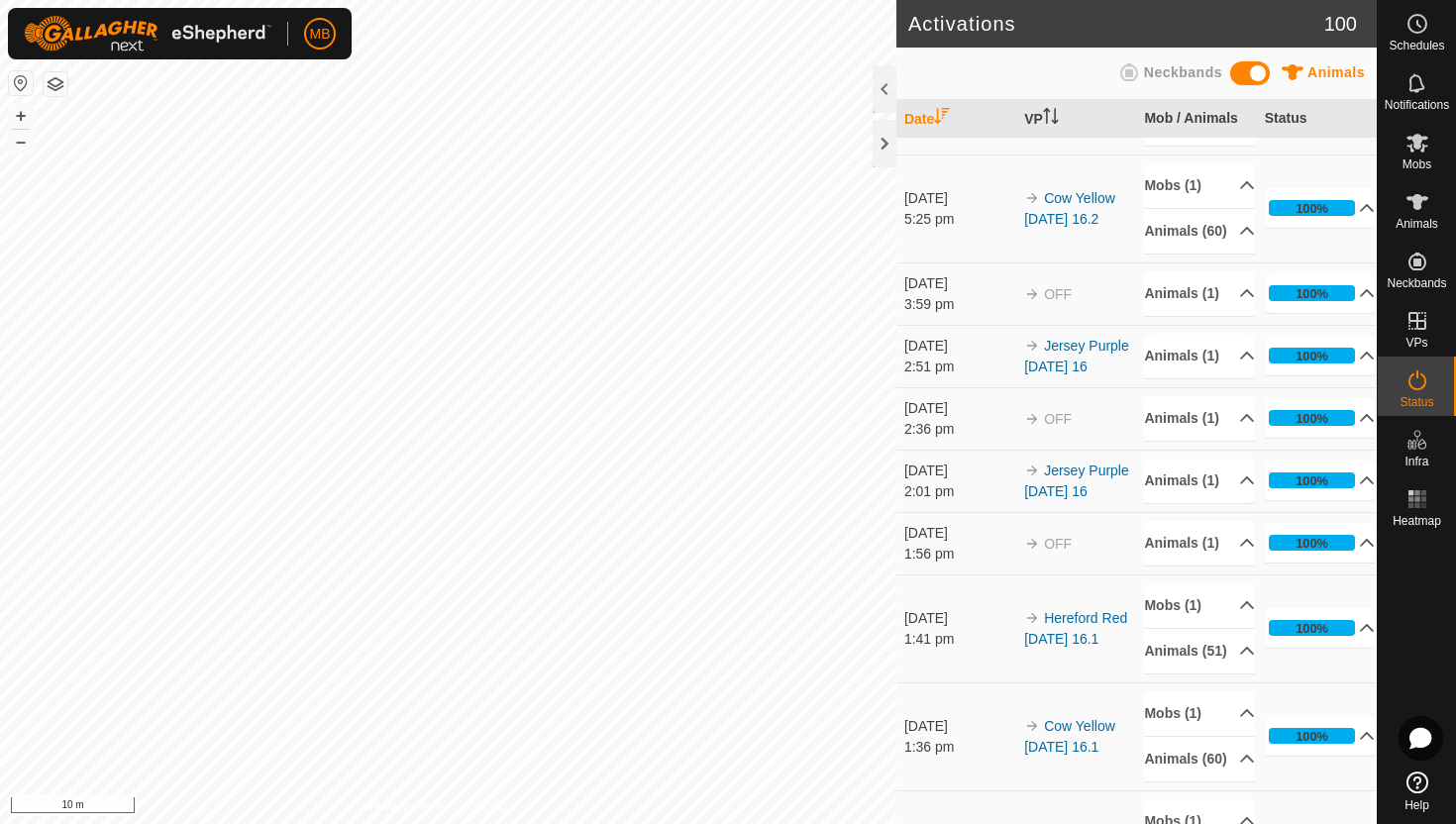 scroll, scrollTop: 0, scrollLeft: 0, axis: both 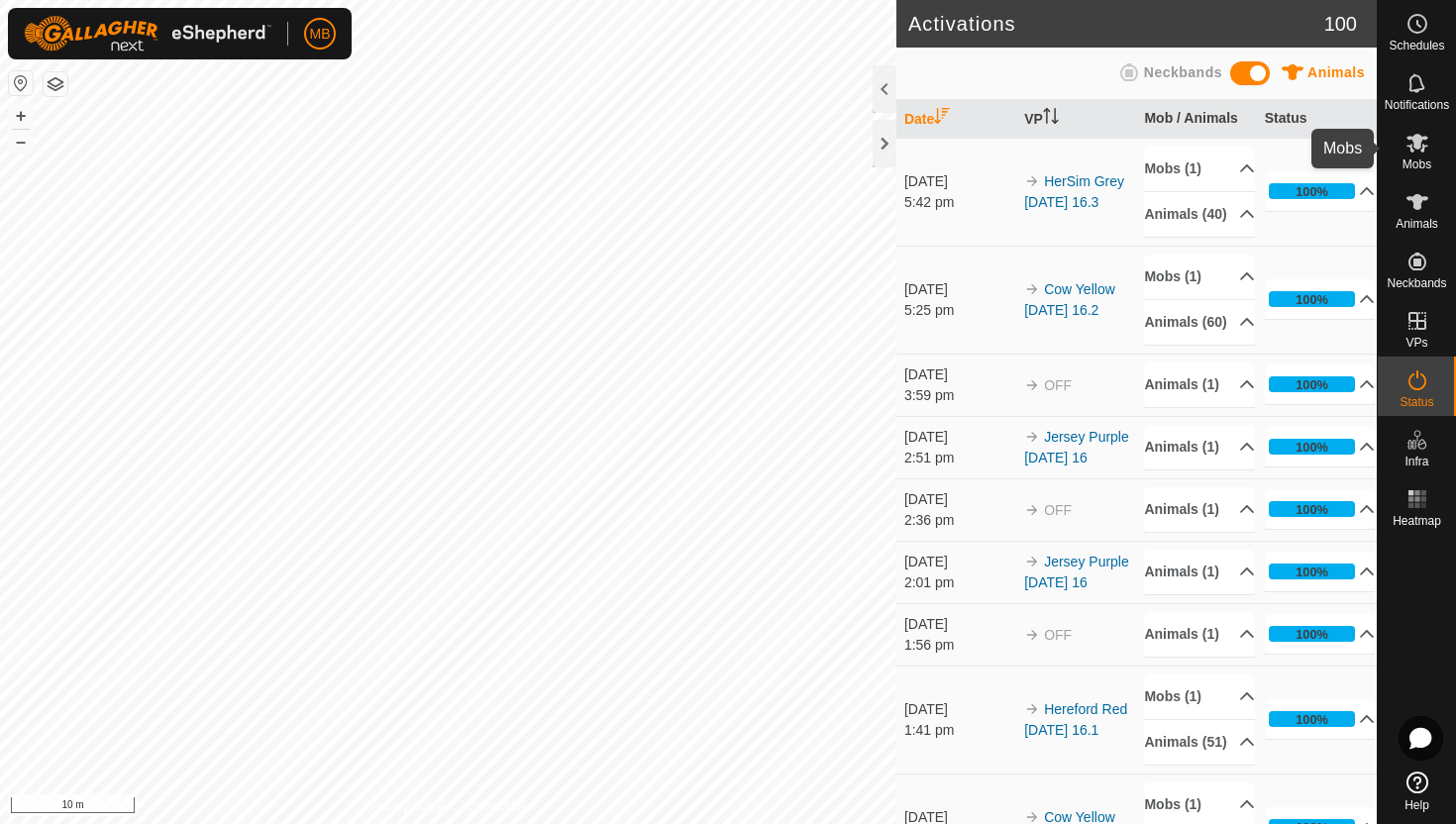 click 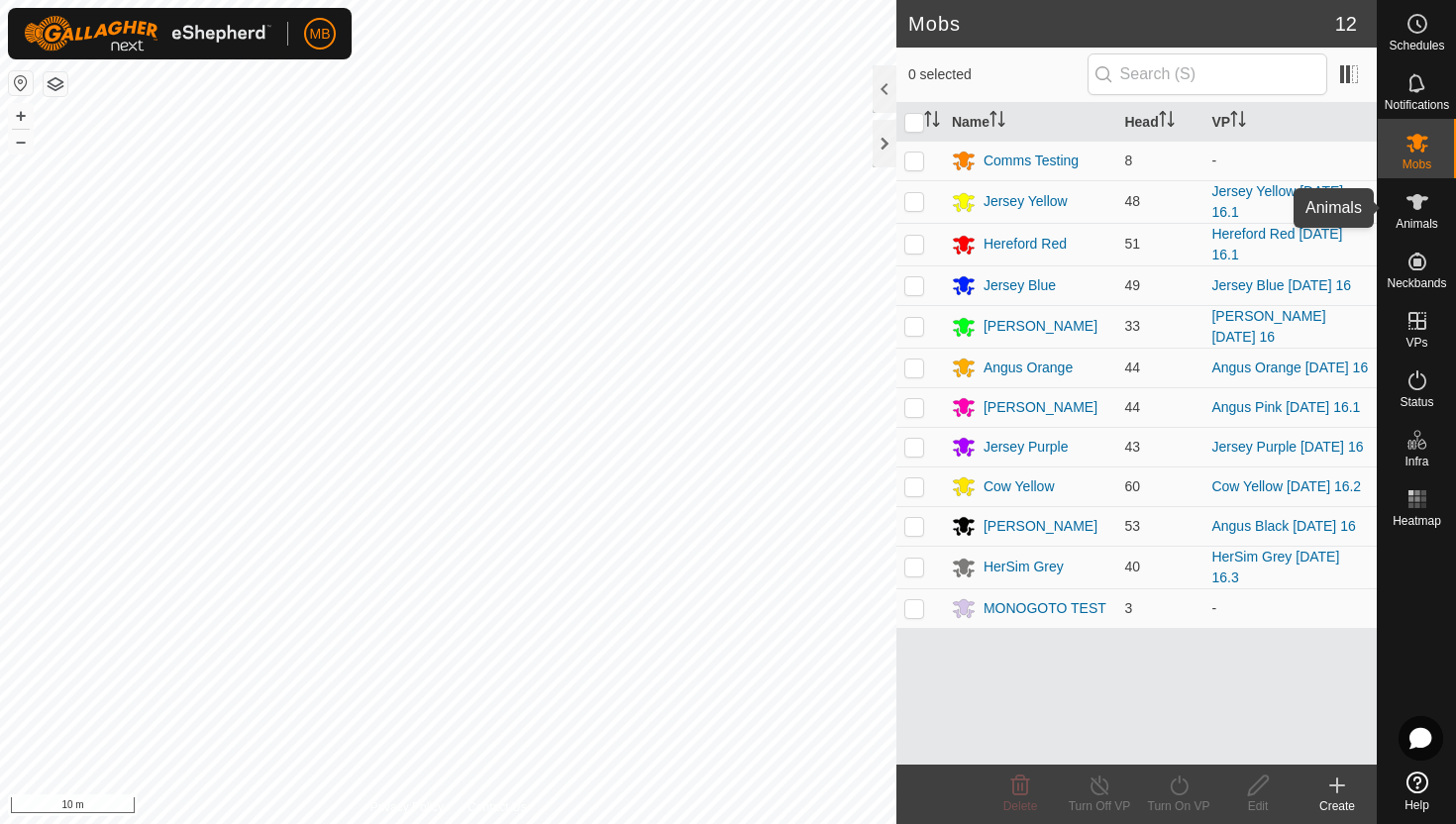 click 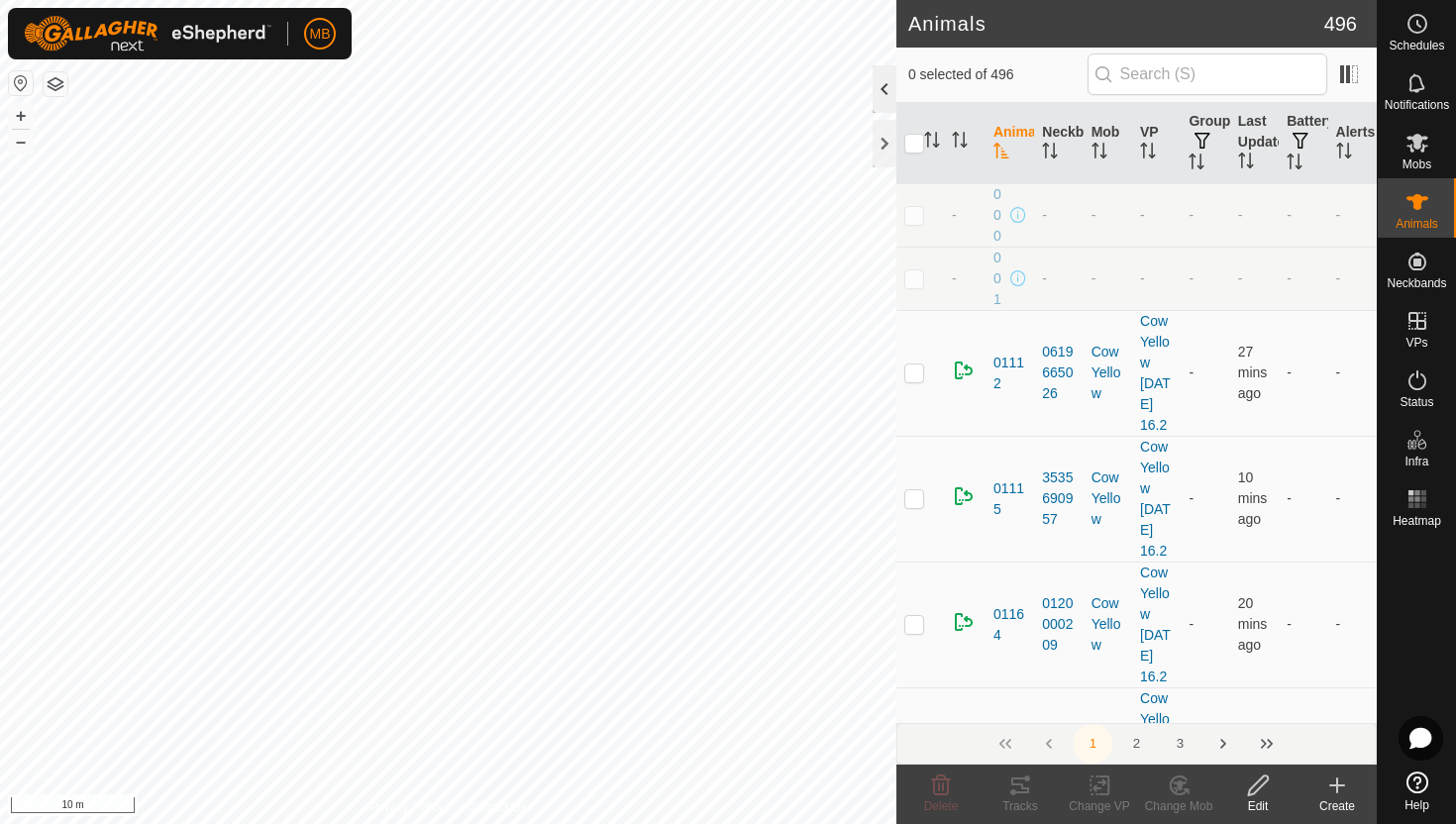 click 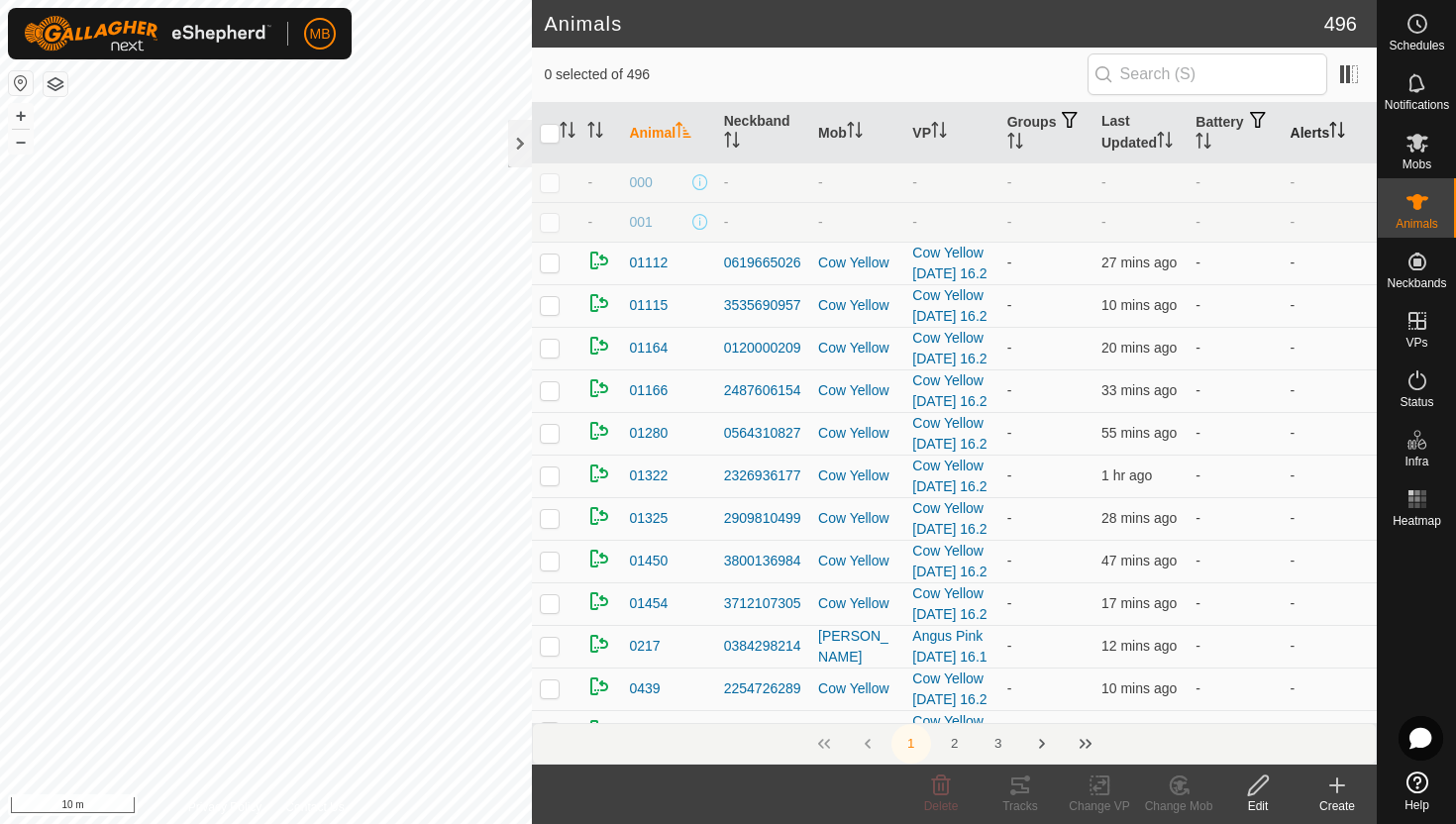 click 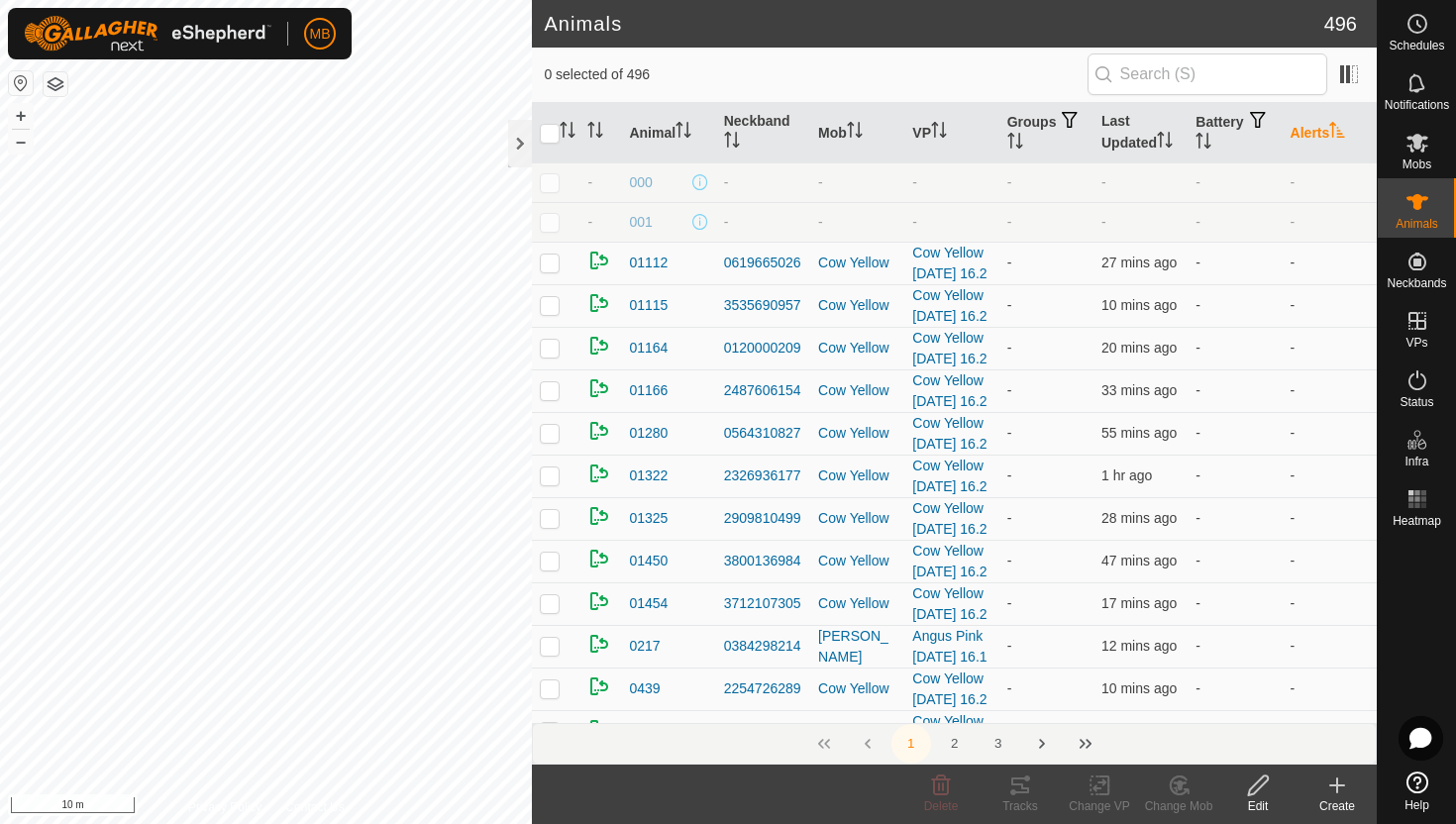 click 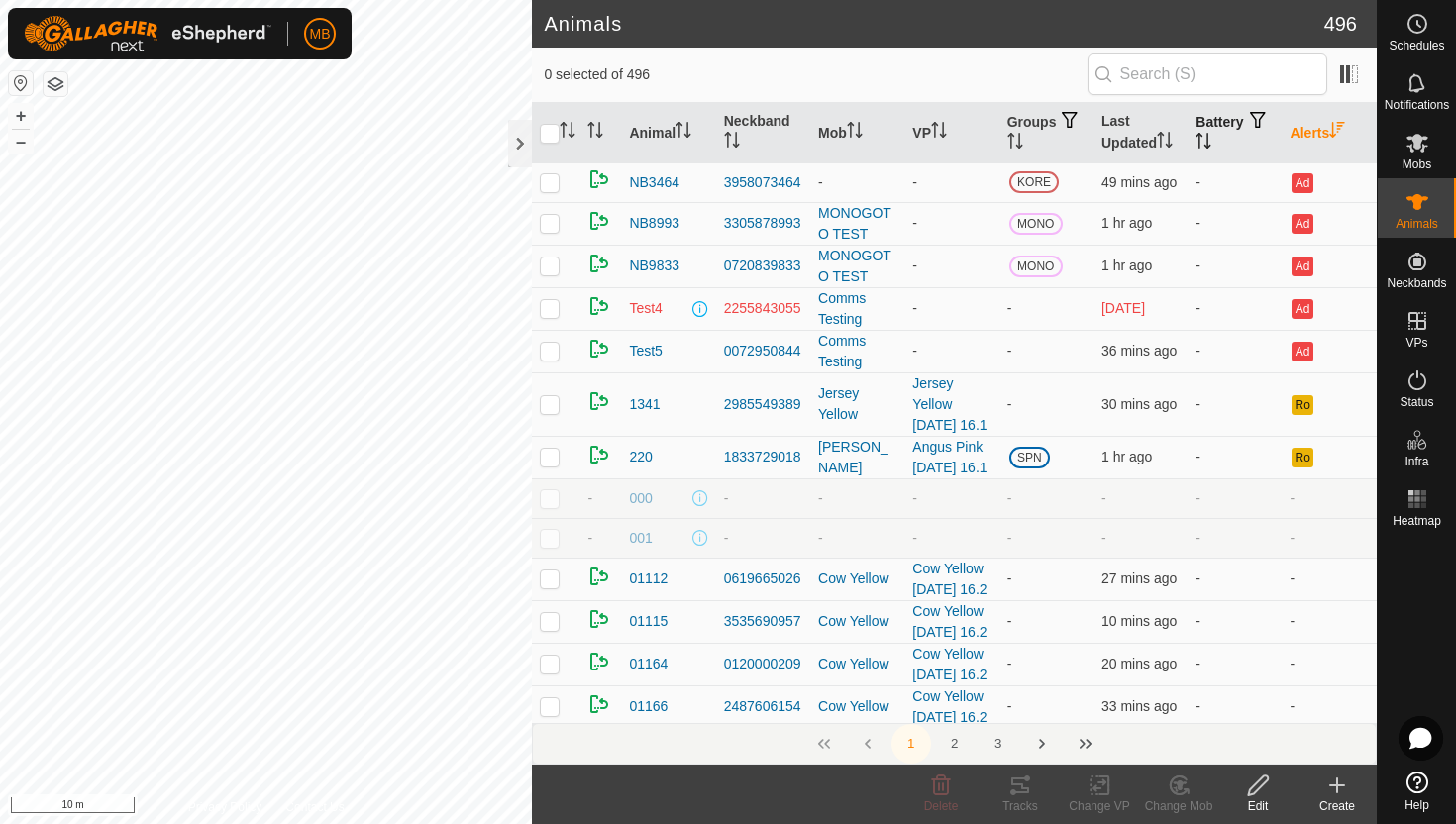 click 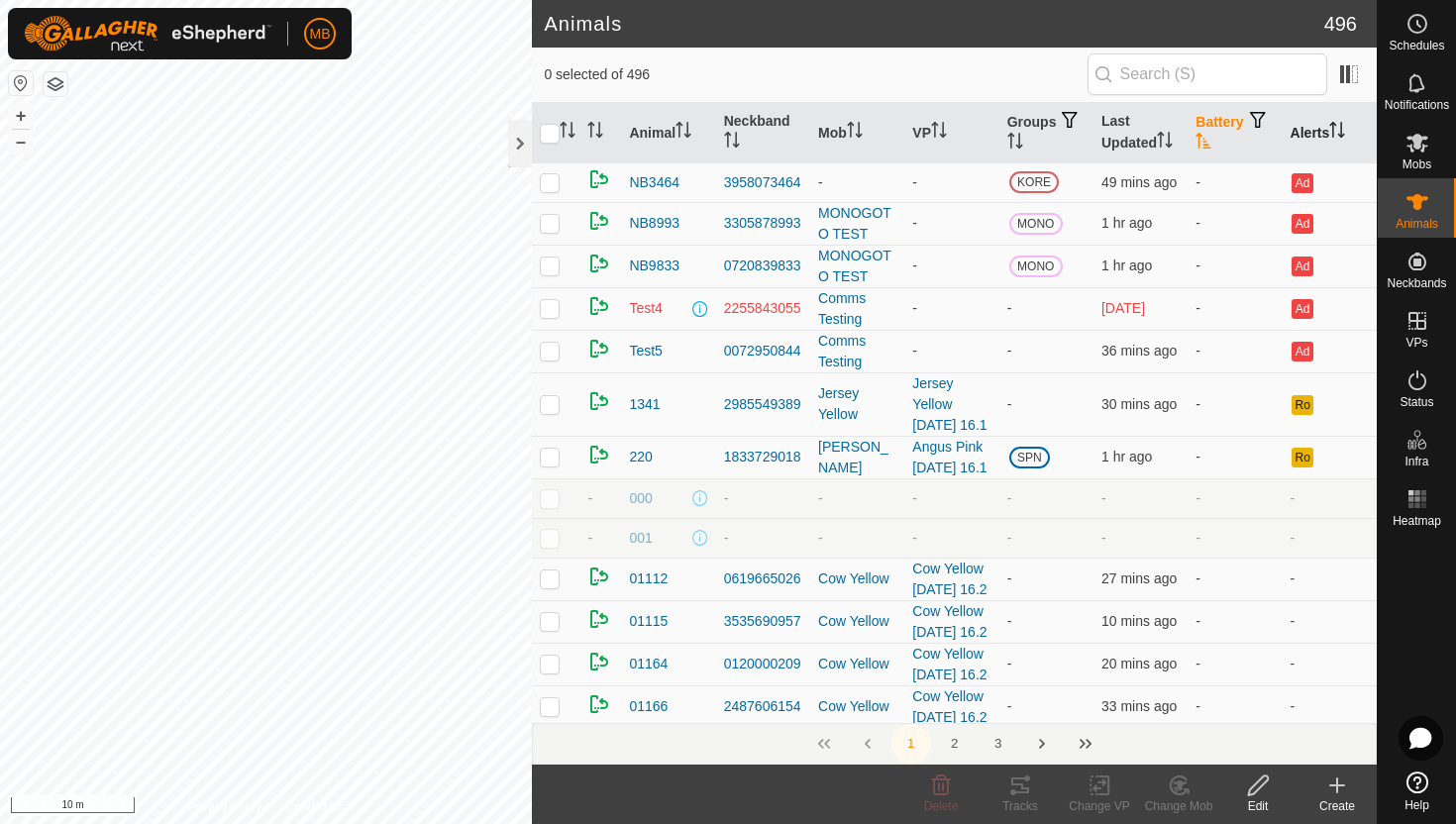 click 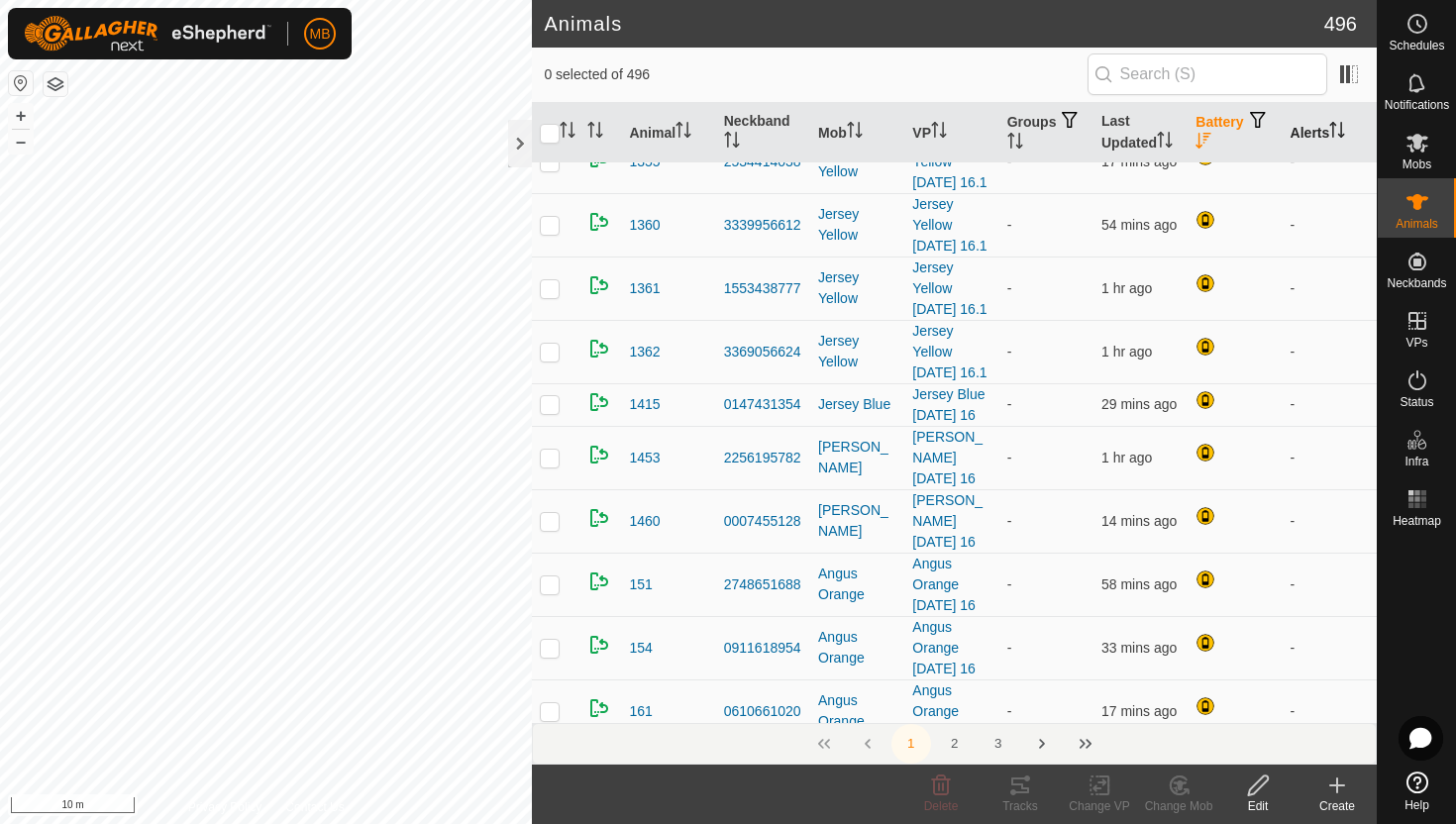 scroll, scrollTop: 1173, scrollLeft: 0, axis: vertical 